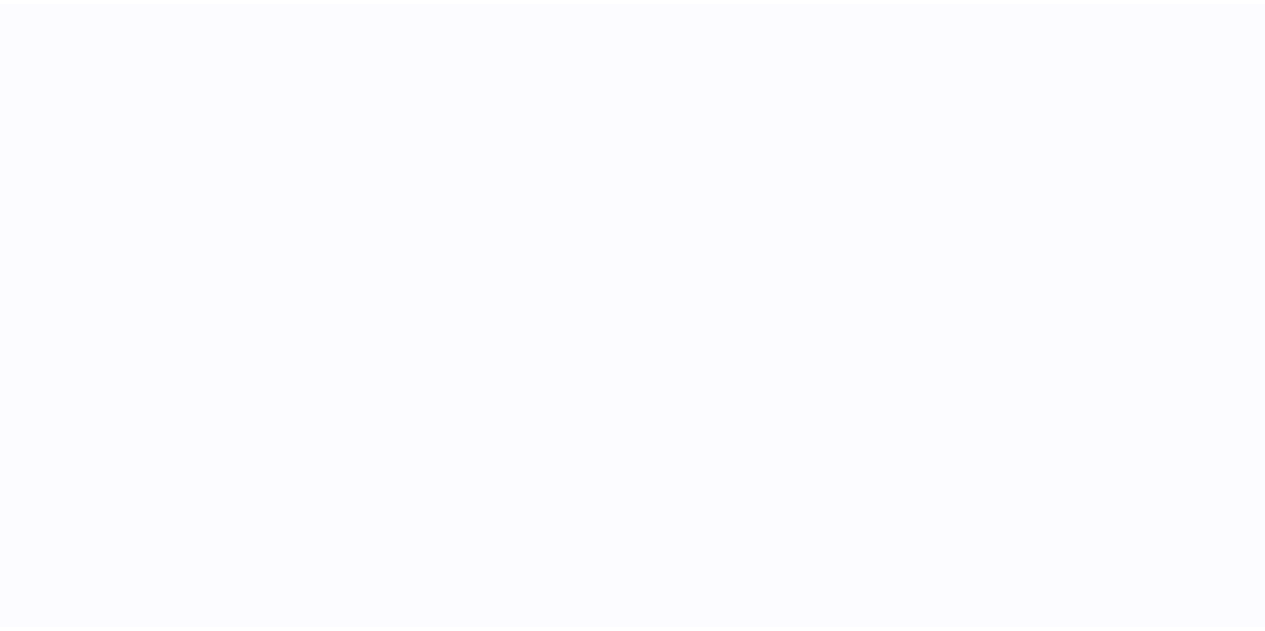 scroll, scrollTop: 0, scrollLeft: 0, axis: both 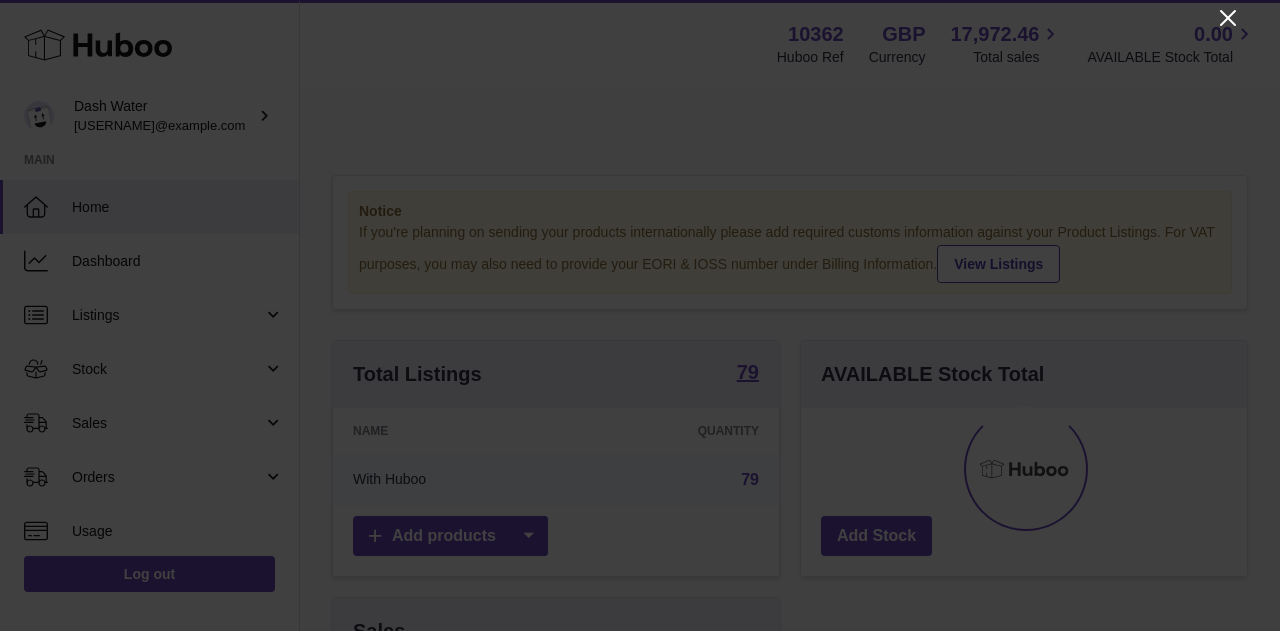 click 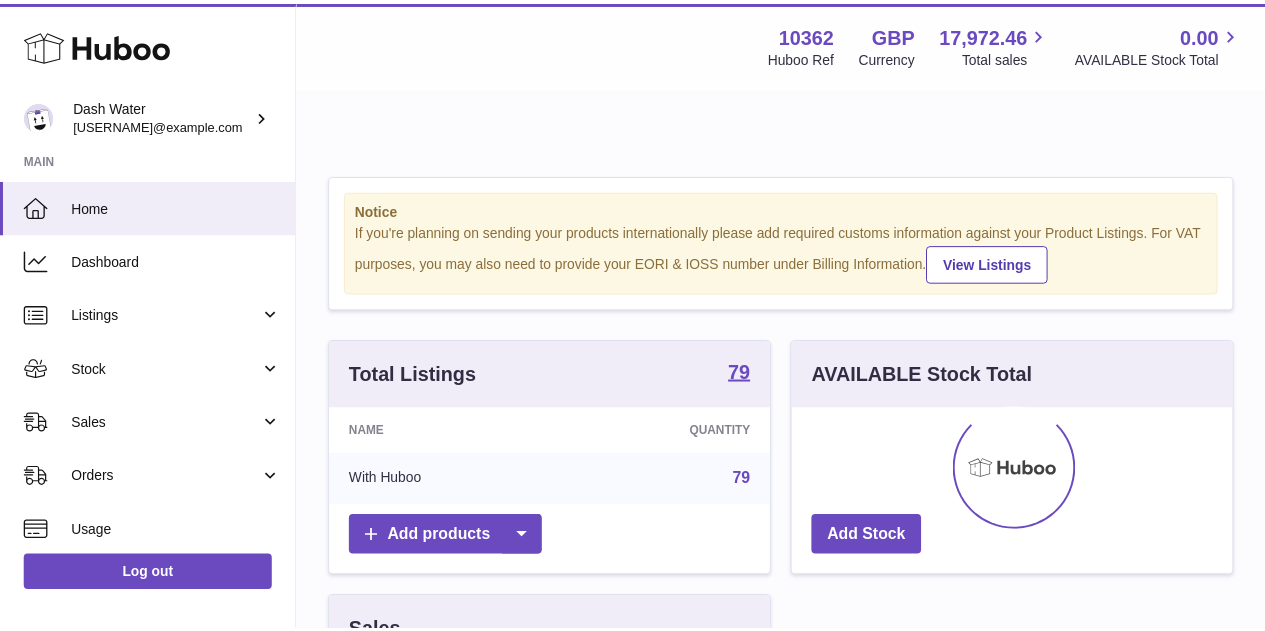 scroll, scrollTop: 312, scrollLeft: 438, axis: both 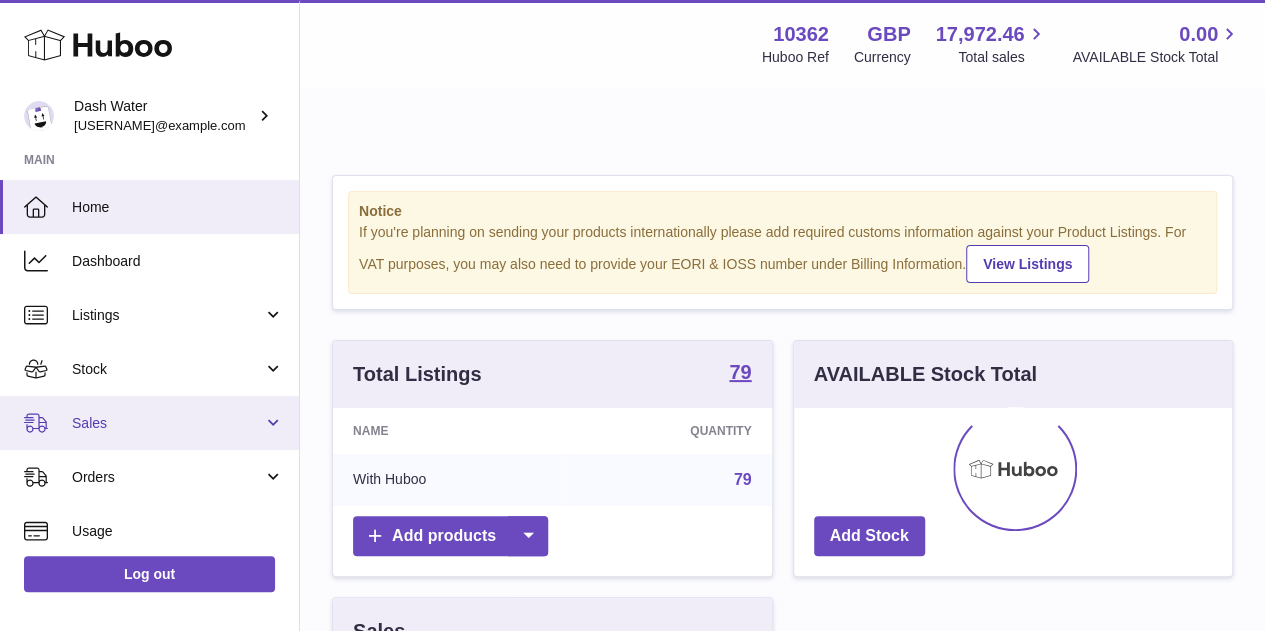 click on "Sales" at bounding box center [167, 423] 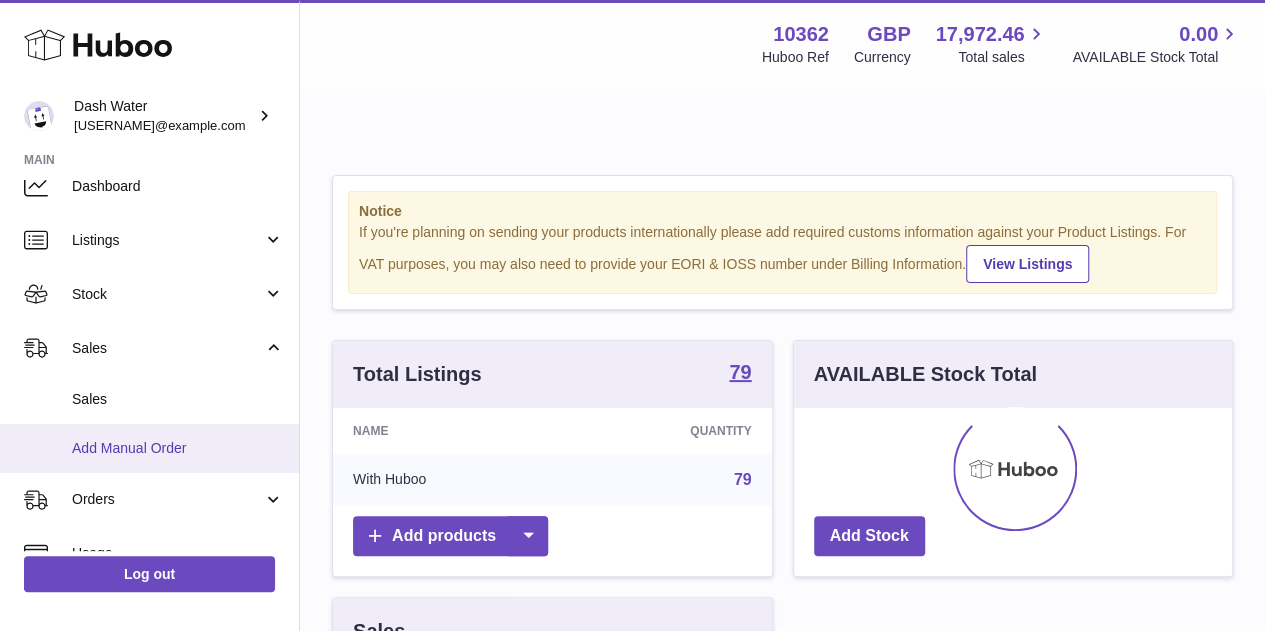 scroll, scrollTop: 100, scrollLeft: 0, axis: vertical 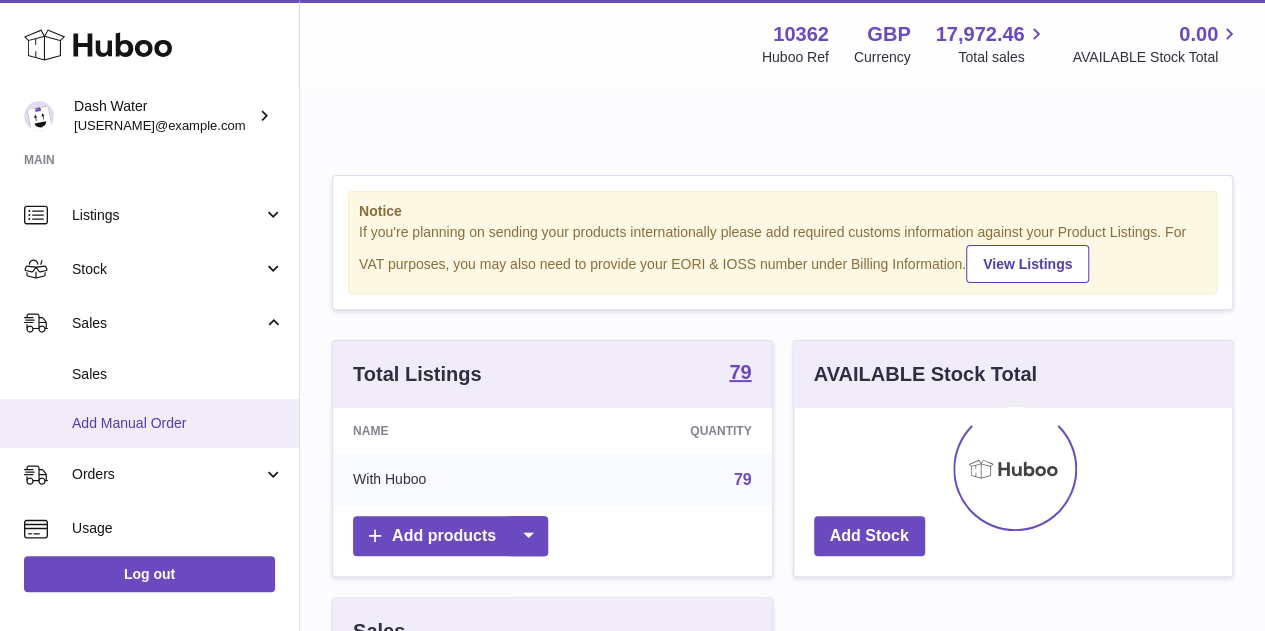 click on "Add Manual Order" at bounding box center (178, 423) 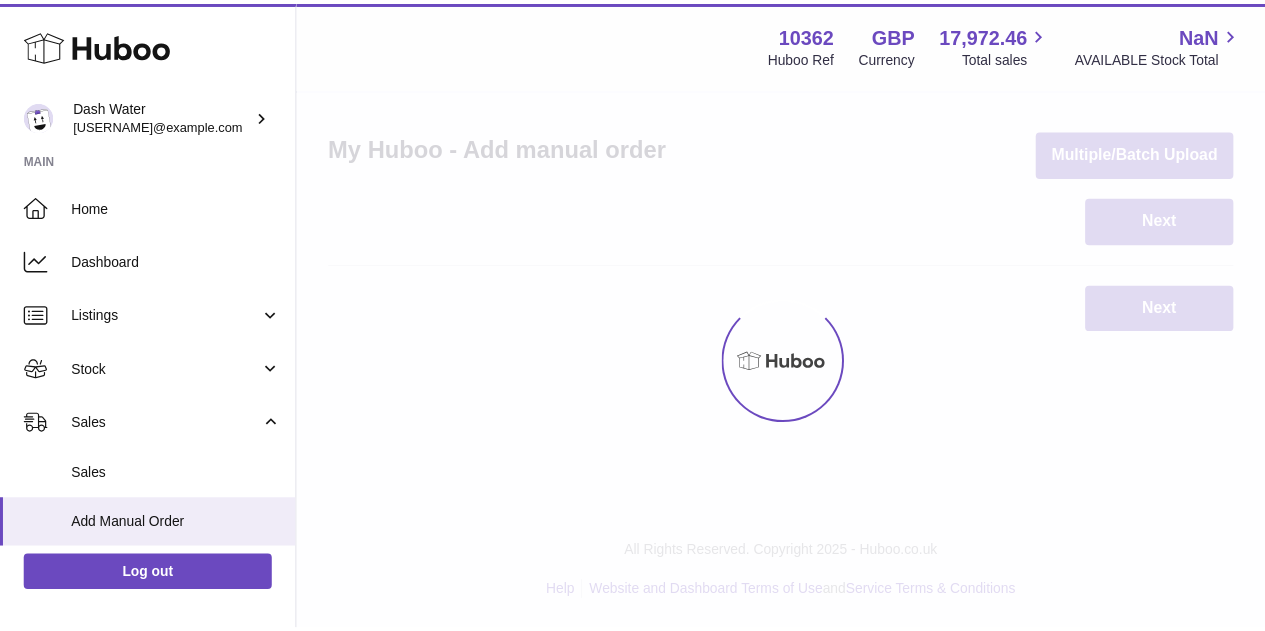 scroll, scrollTop: 0, scrollLeft: 0, axis: both 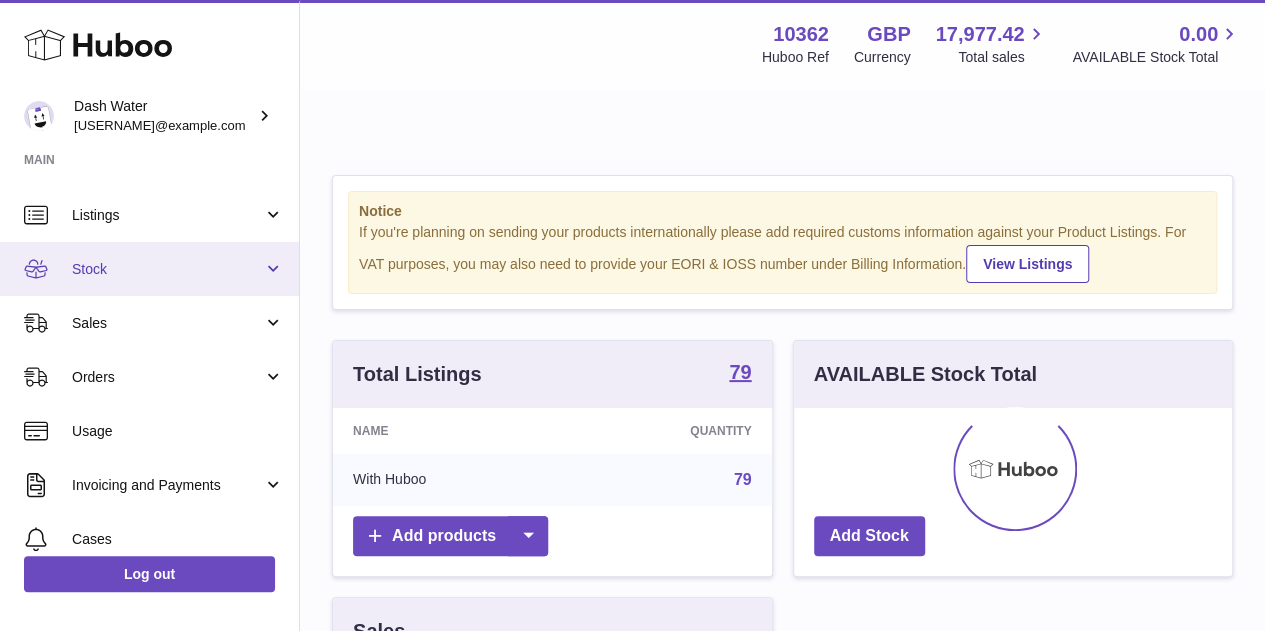 click on "Stock" at bounding box center (167, 269) 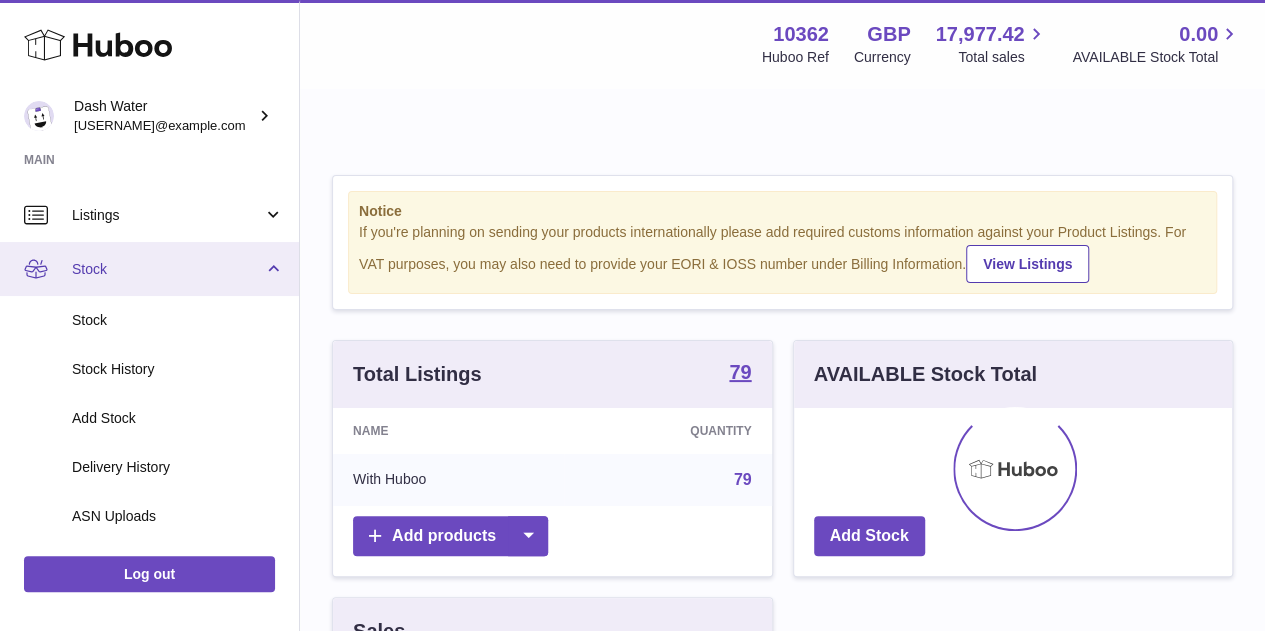 click on "Stock" at bounding box center [149, 269] 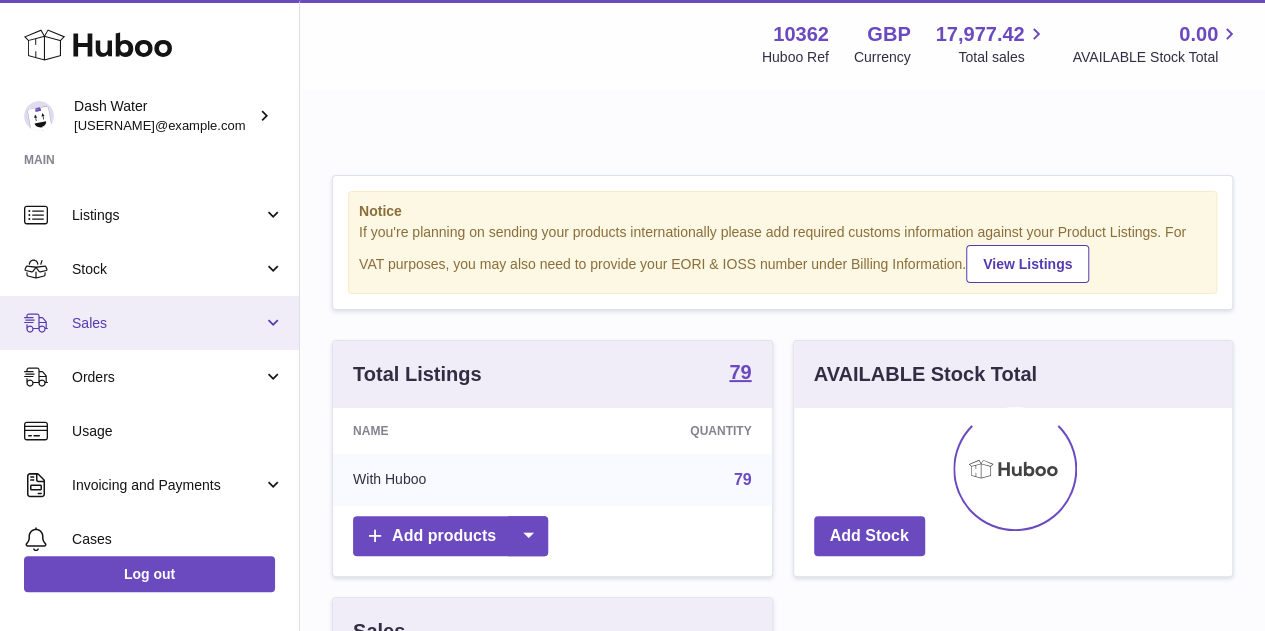 click on "Sales" at bounding box center (167, 323) 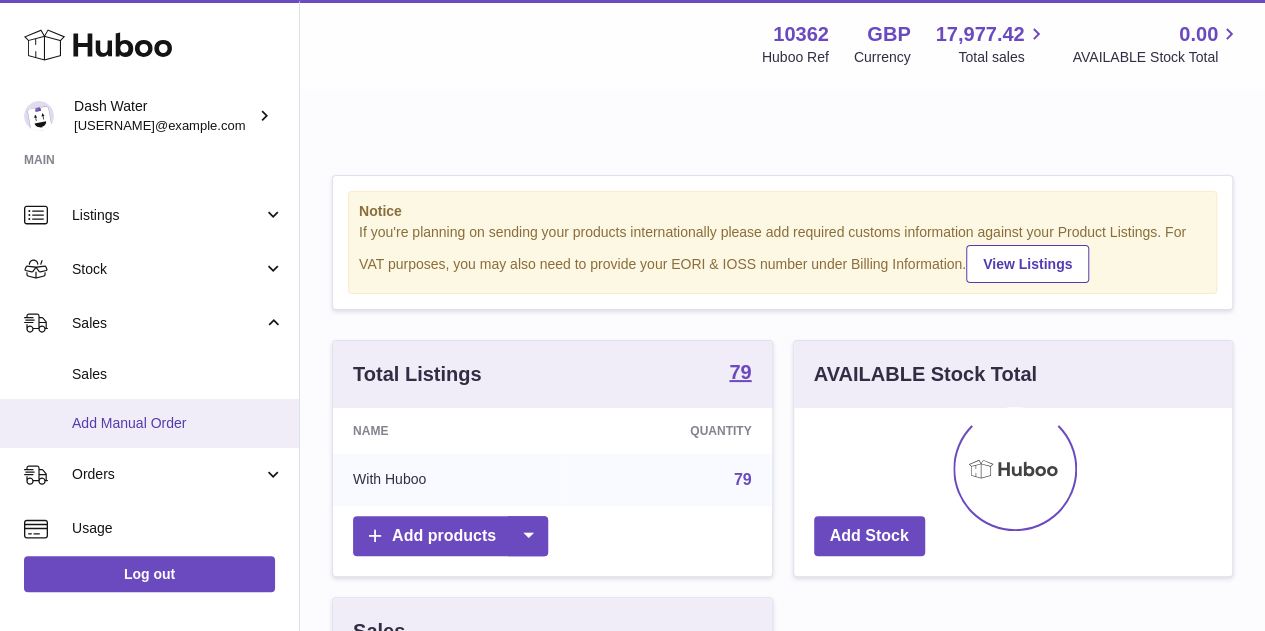 click on "Add Manual Order" at bounding box center (178, 423) 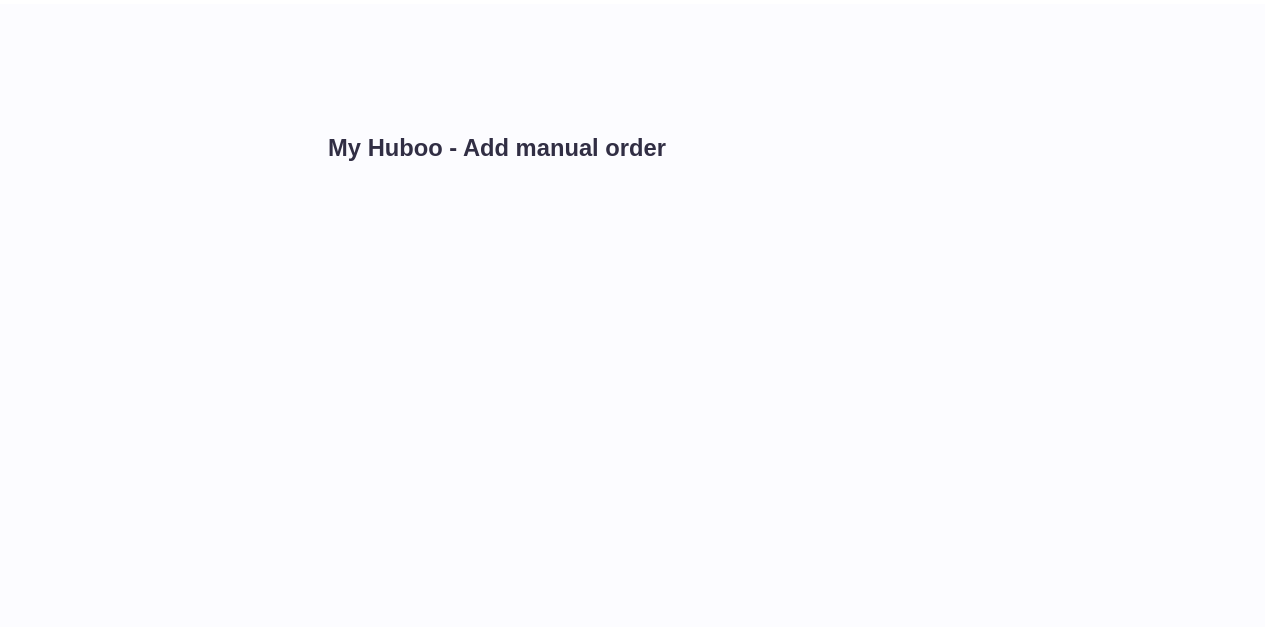 scroll, scrollTop: 0, scrollLeft: 0, axis: both 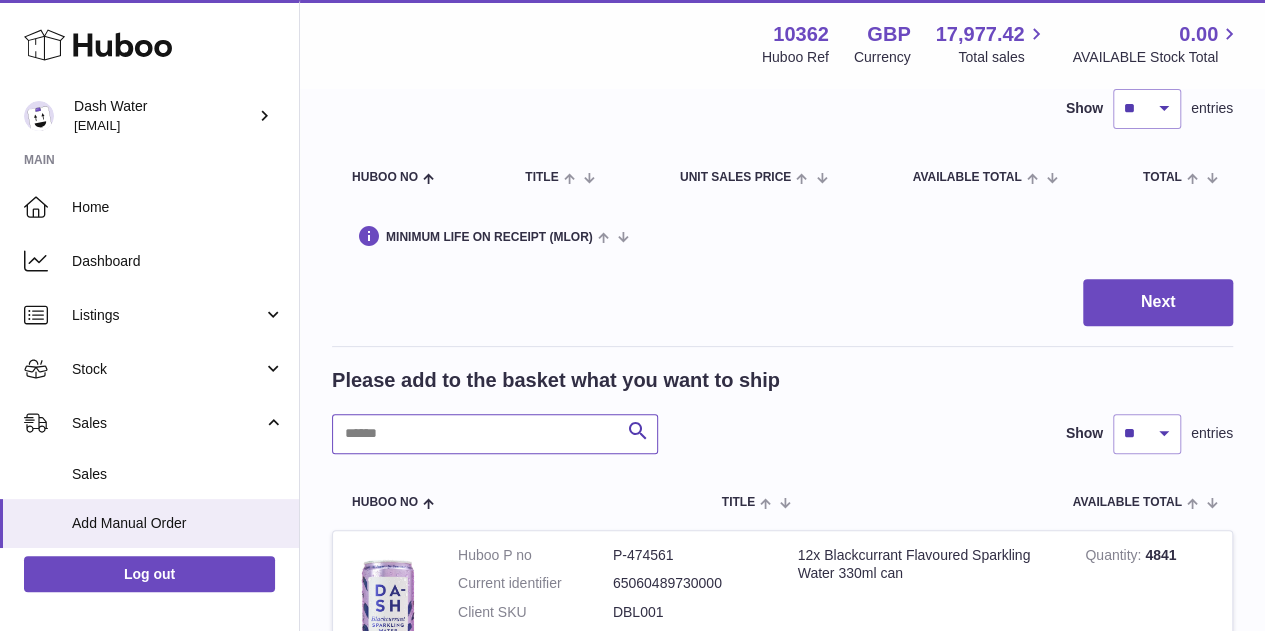 click at bounding box center [495, 434] 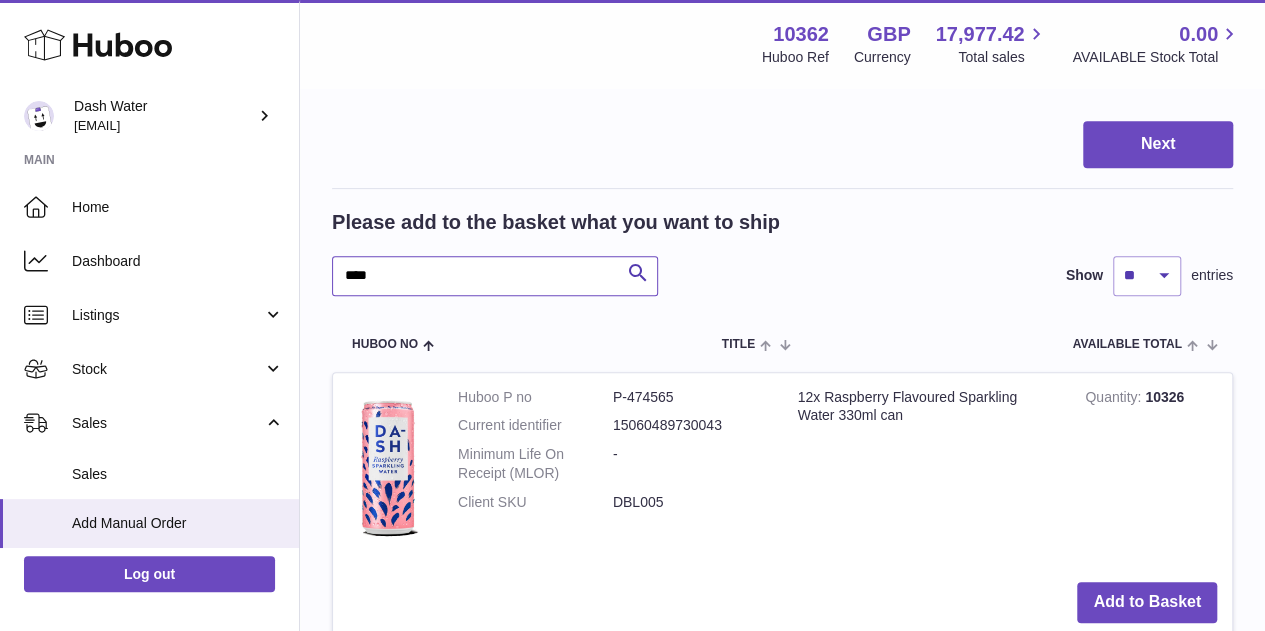scroll, scrollTop: 500, scrollLeft: 0, axis: vertical 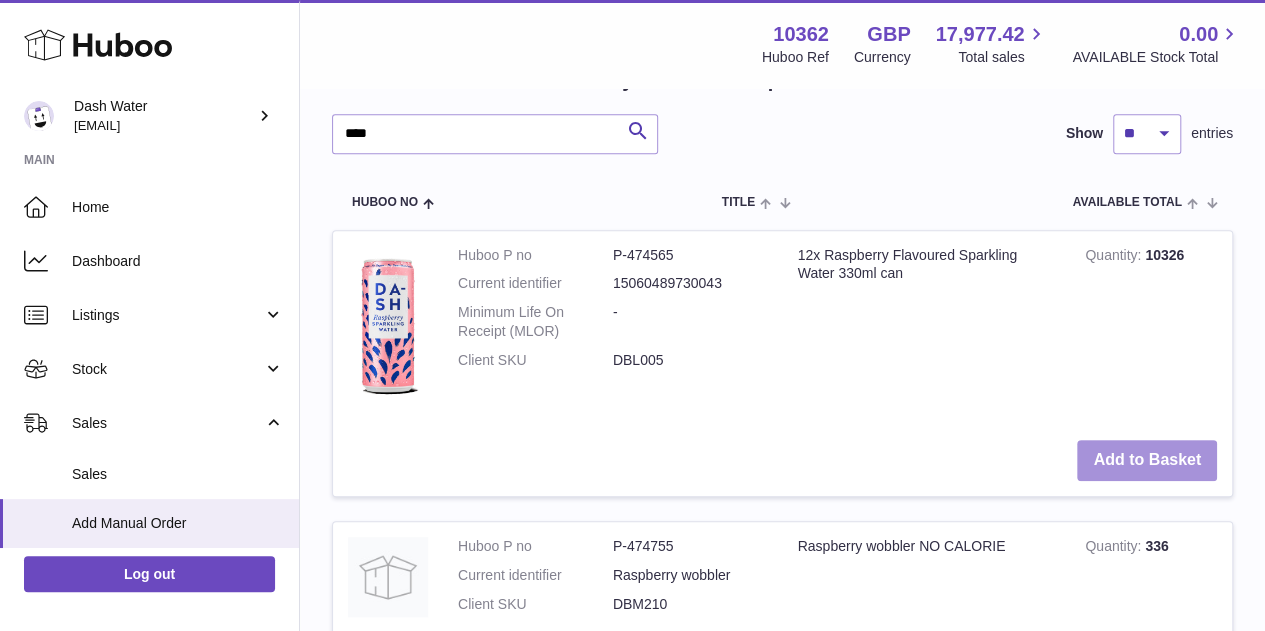 click on "Add to Basket" at bounding box center [1147, 460] 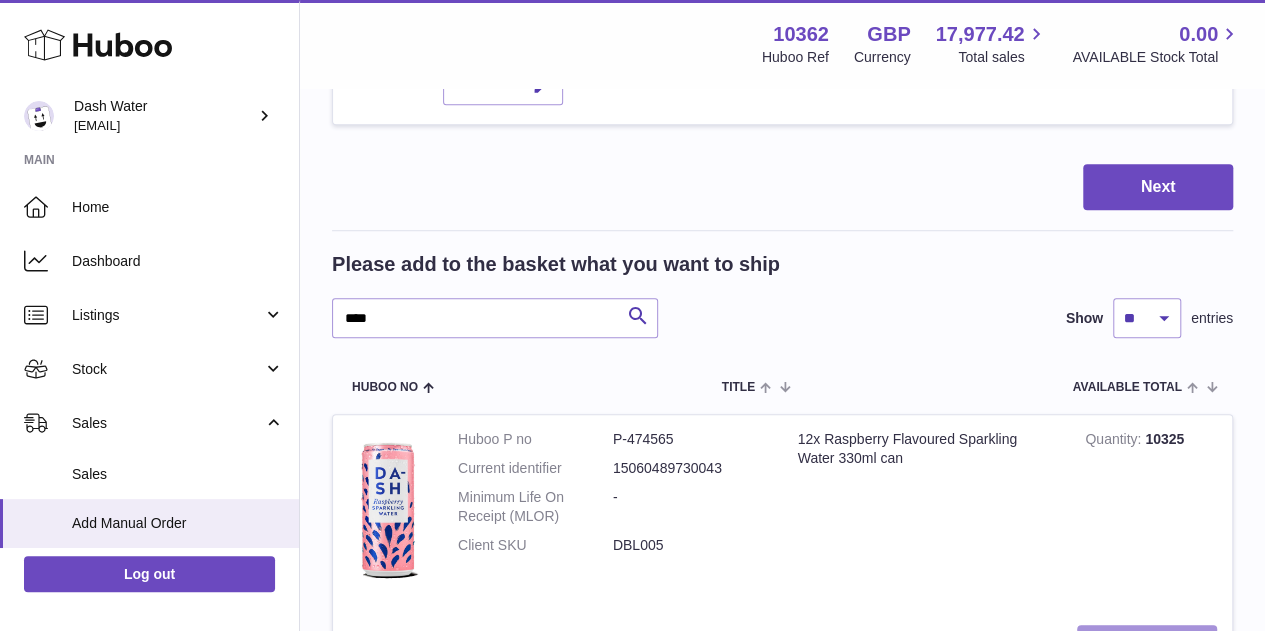 scroll, scrollTop: 632, scrollLeft: 0, axis: vertical 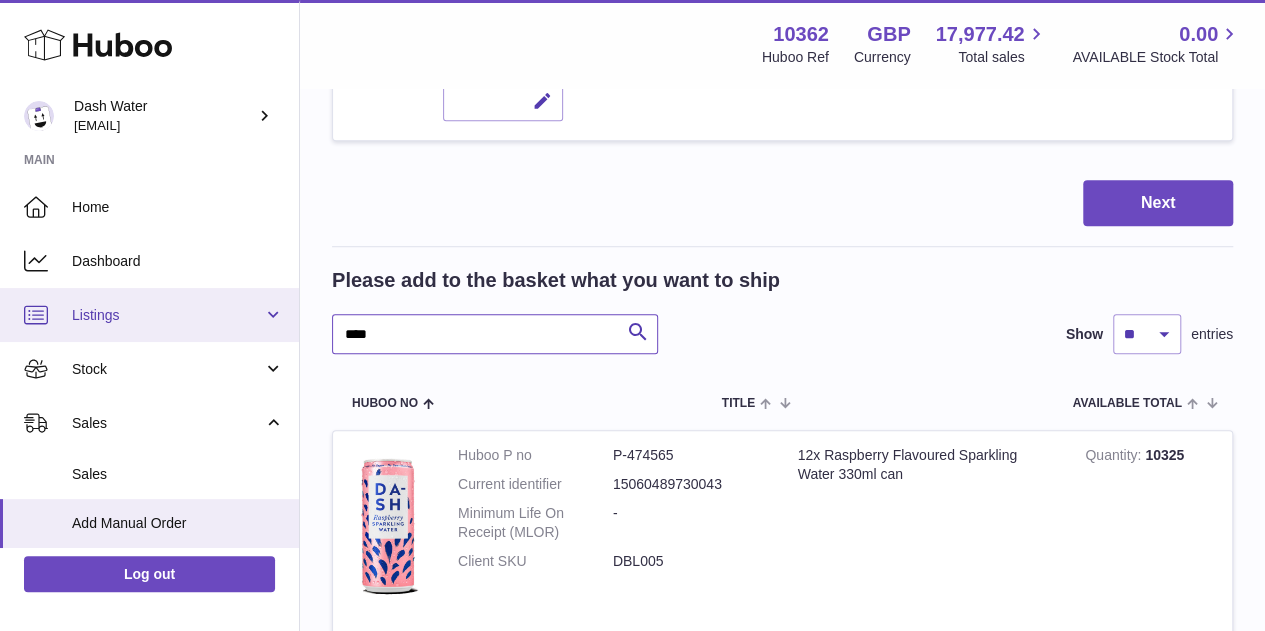 drag, startPoint x: 361, startPoint y: 292, endPoint x: 228, endPoint y: 304, distance: 133.54025 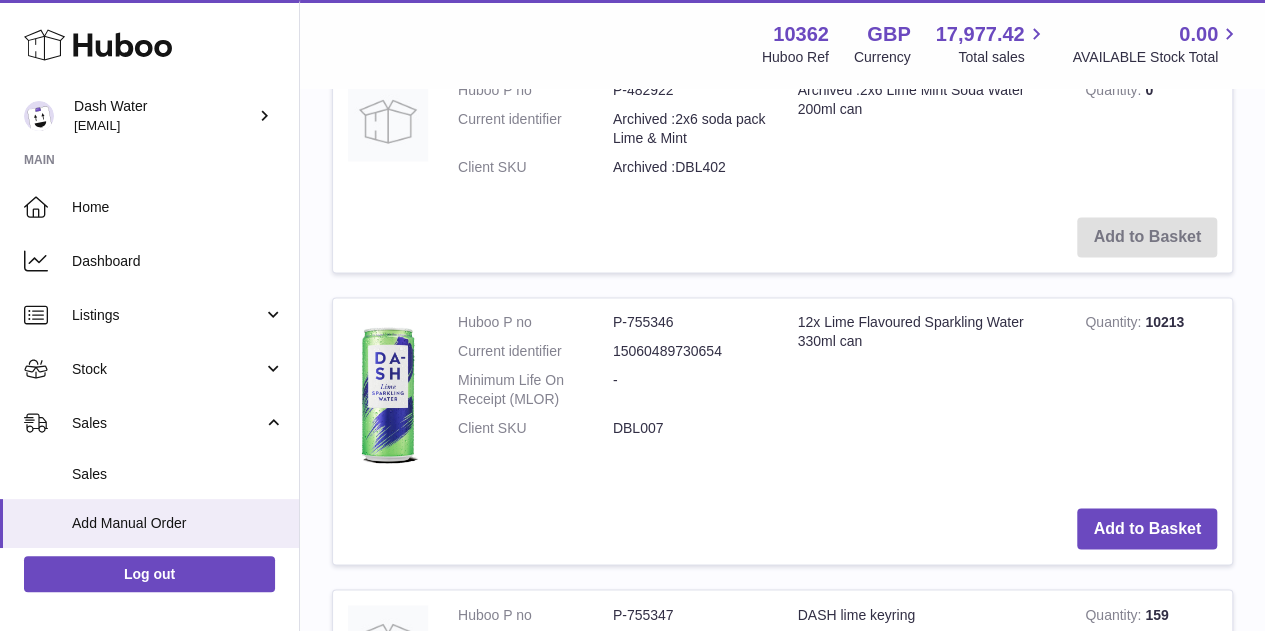 scroll, scrollTop: 1532, scrollLeft: 0, axis: vertical 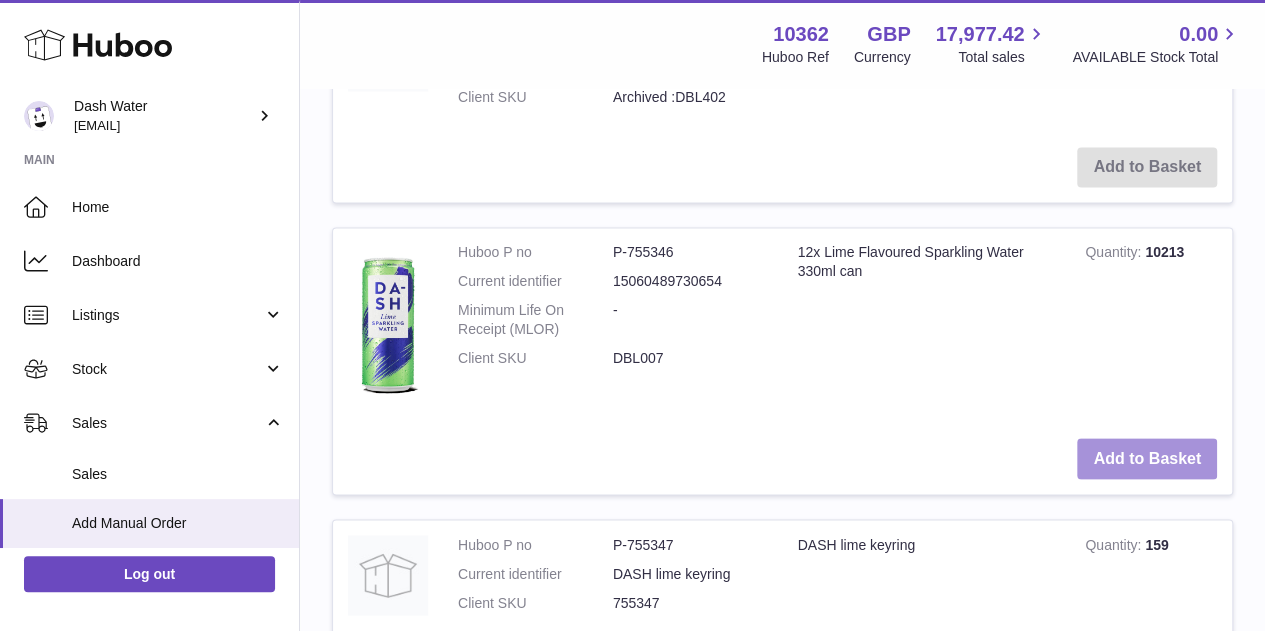 click on "Add to Basket" at bounding box center (1147, 458) 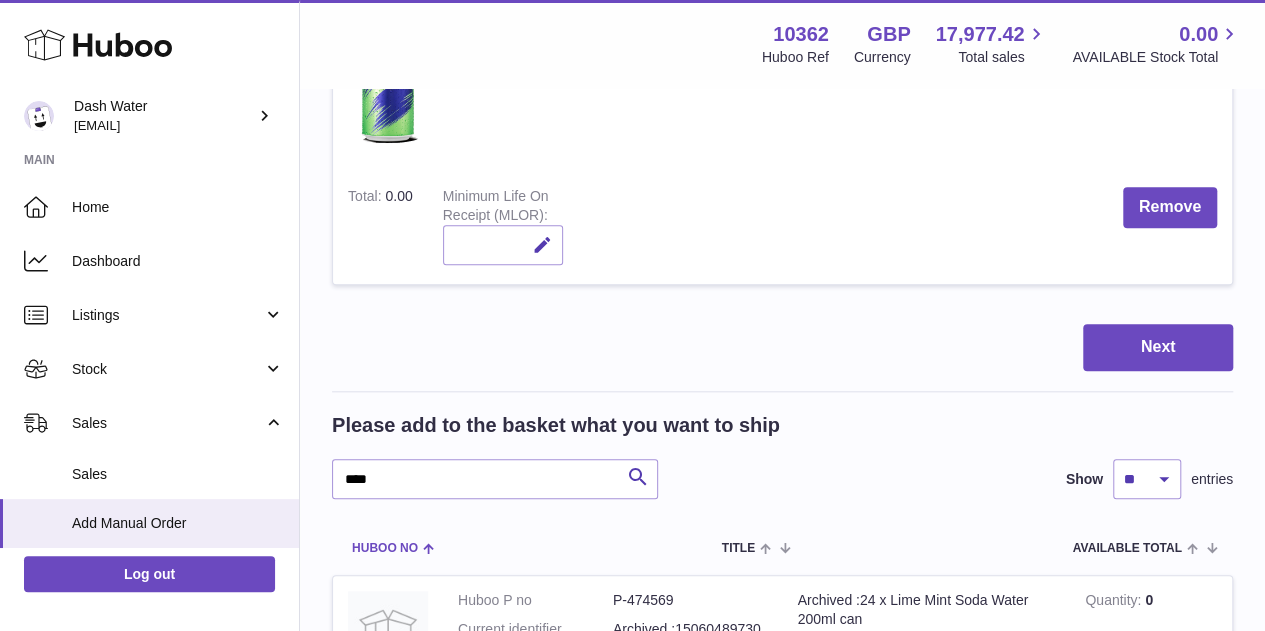 scroll, scrollTop: 932, scrollLeft: 0, axis: vertical 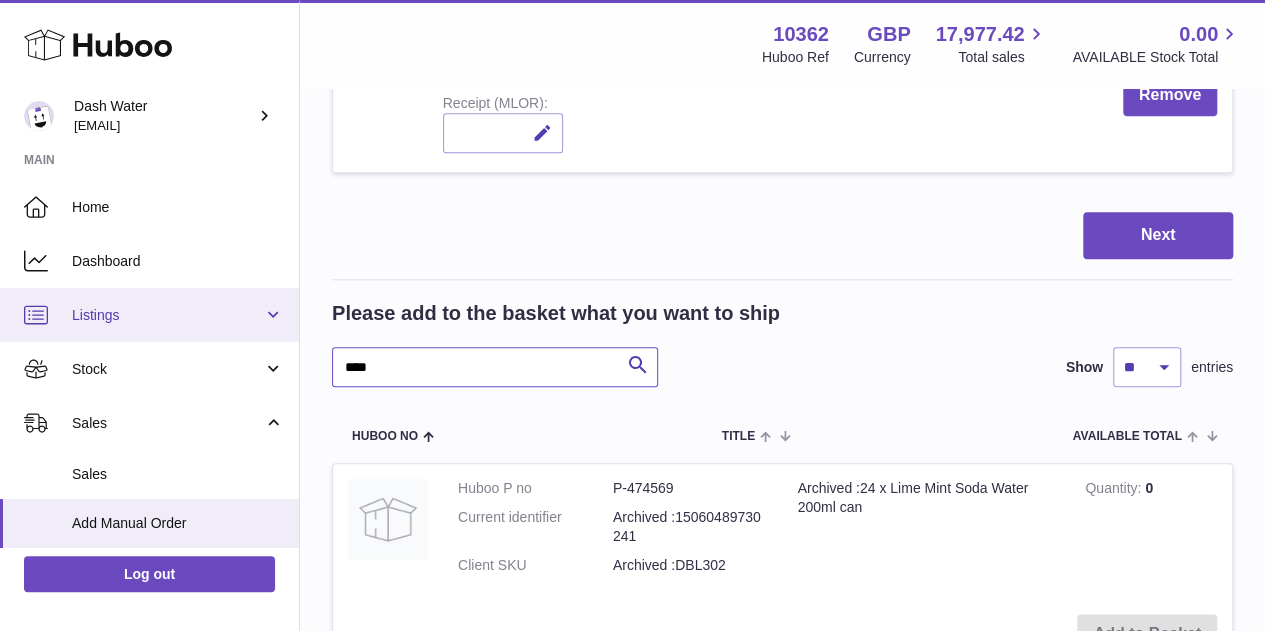 drag, startPoint x: 345, startPoint y: 317, endPoint x: 257, endPoint y: 309, distance: 88.362885 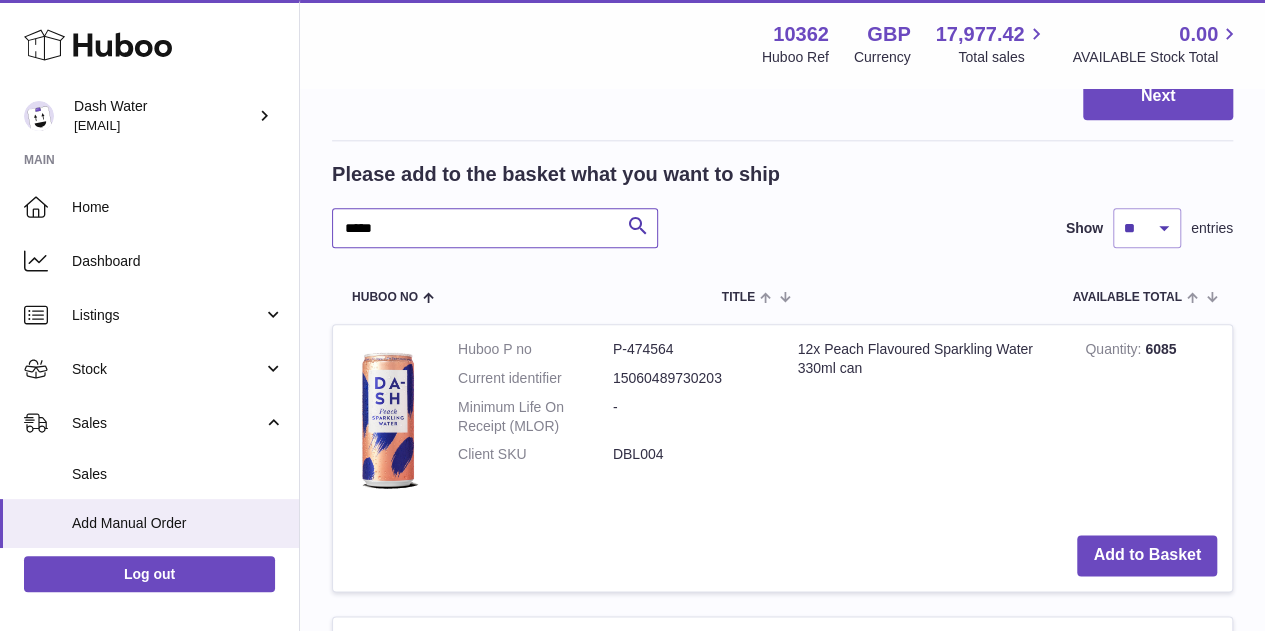scroll, scrollTop: 1232, scrollLeft: 0, axis: vertical 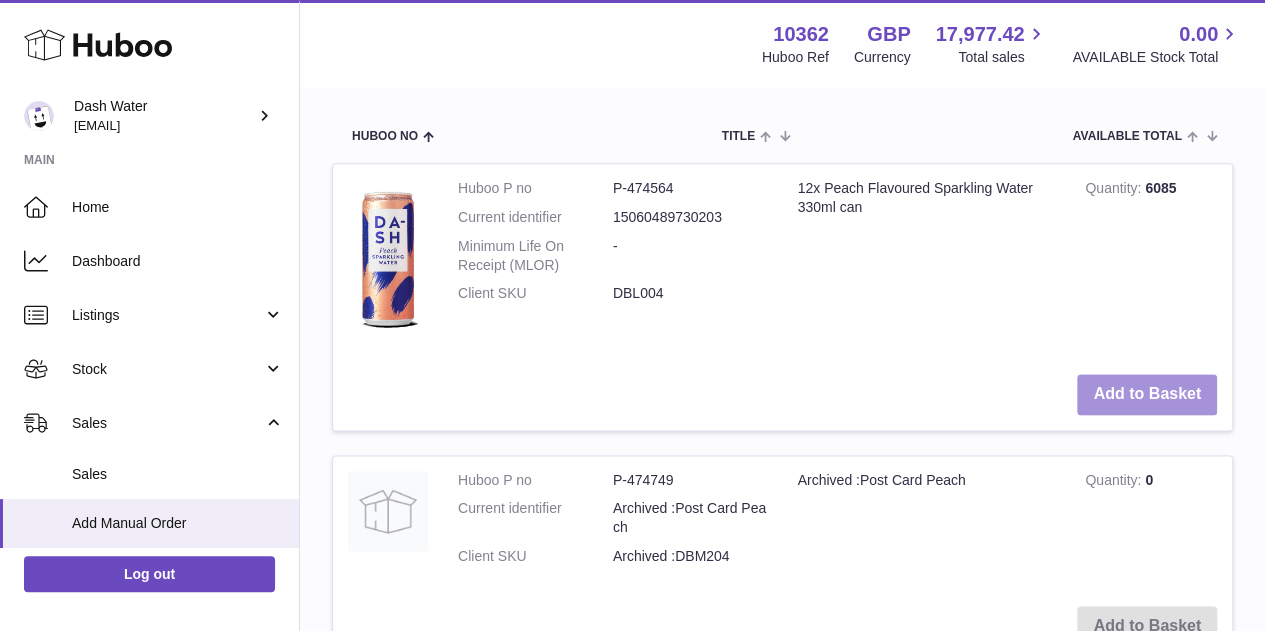 click on "Add to Basket" at bounding box center [1147, 394] 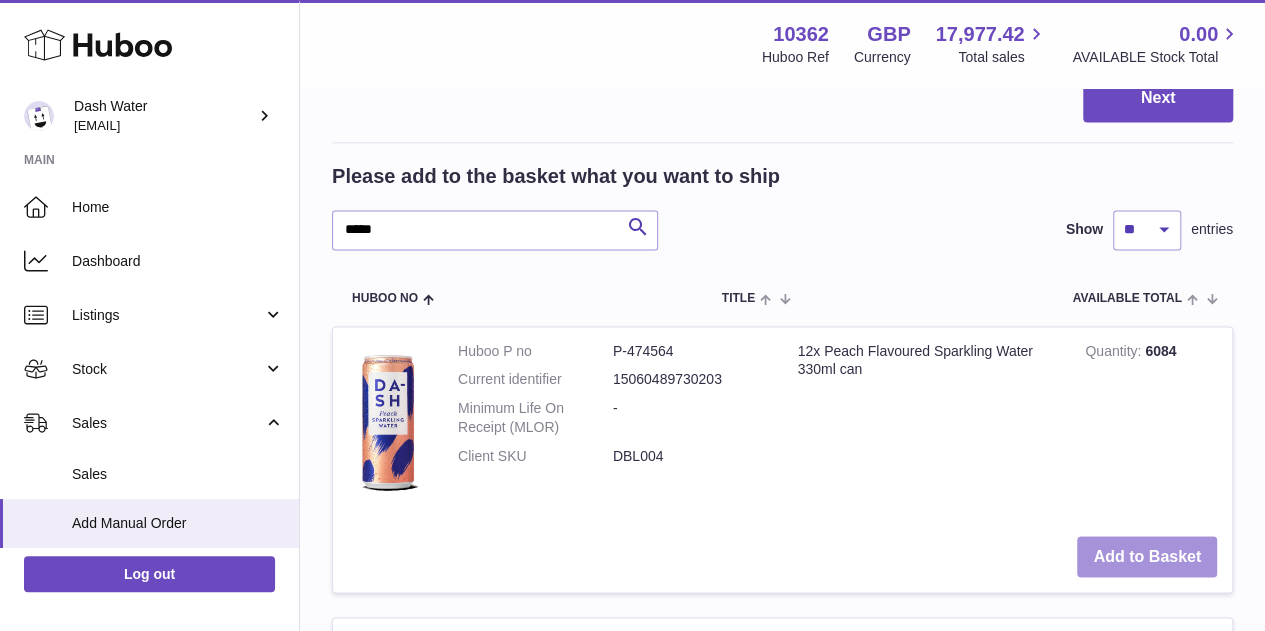 scroll, scrollTop: 1264, scrollLeft: 0, axis: vertical 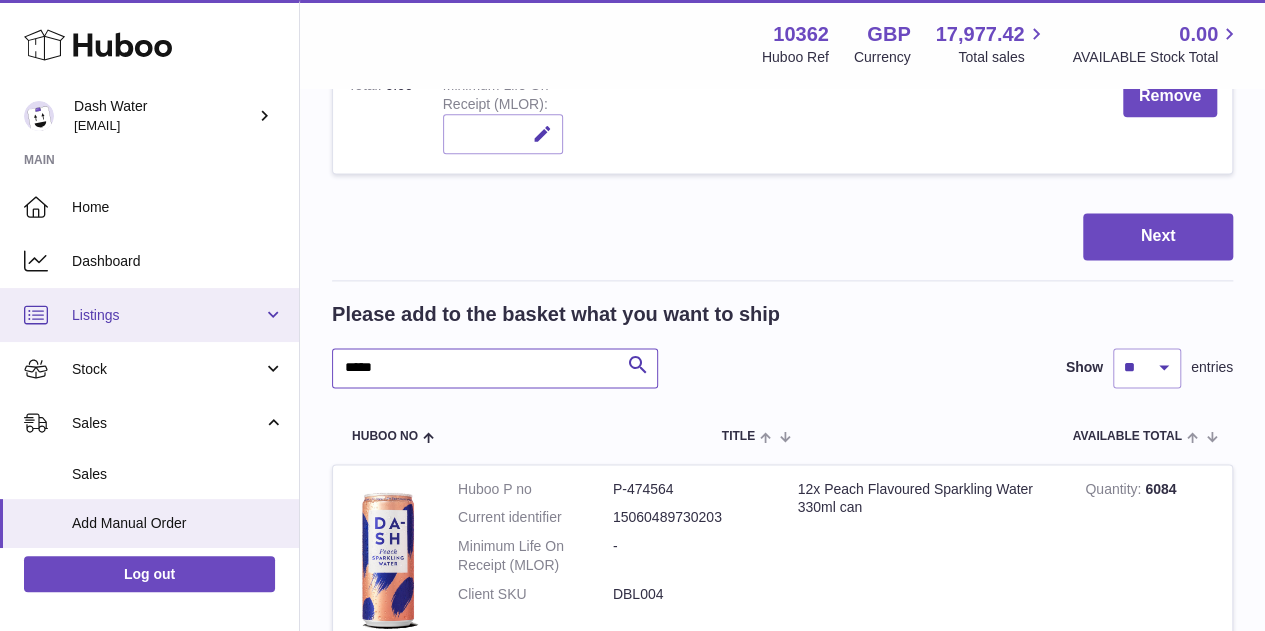 drag, startPoint x: 381, startPoint y: 315, endPoint x: 280, endPoint y: 293, distance: 103.36827 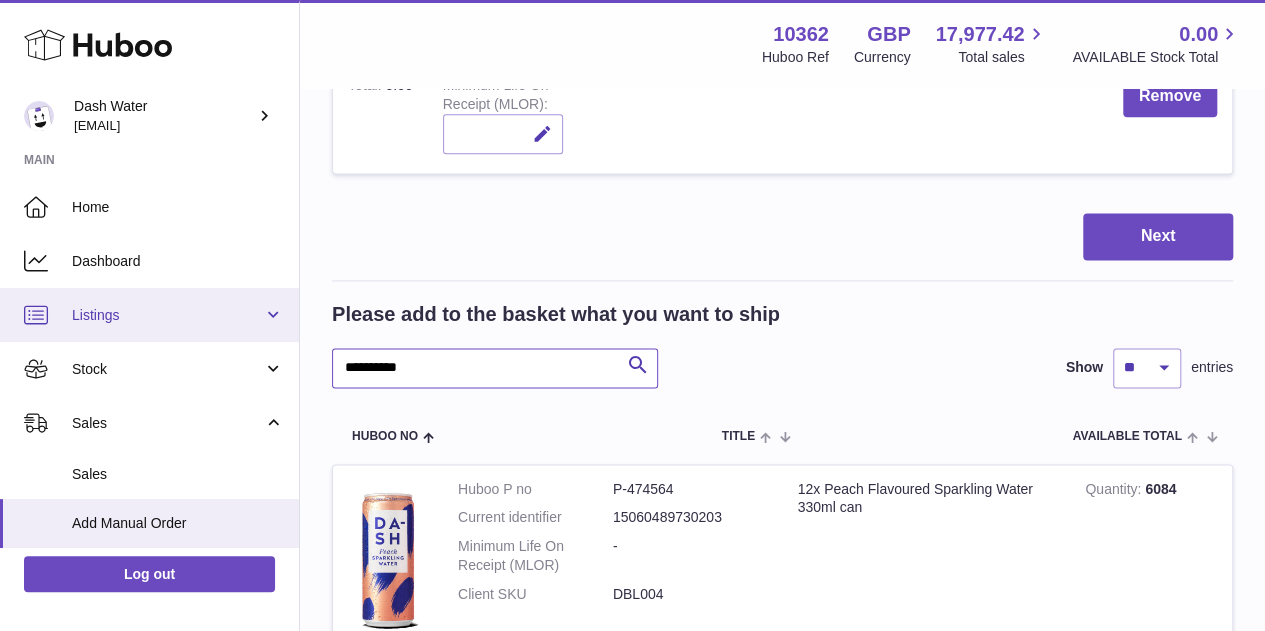 type on "**********" 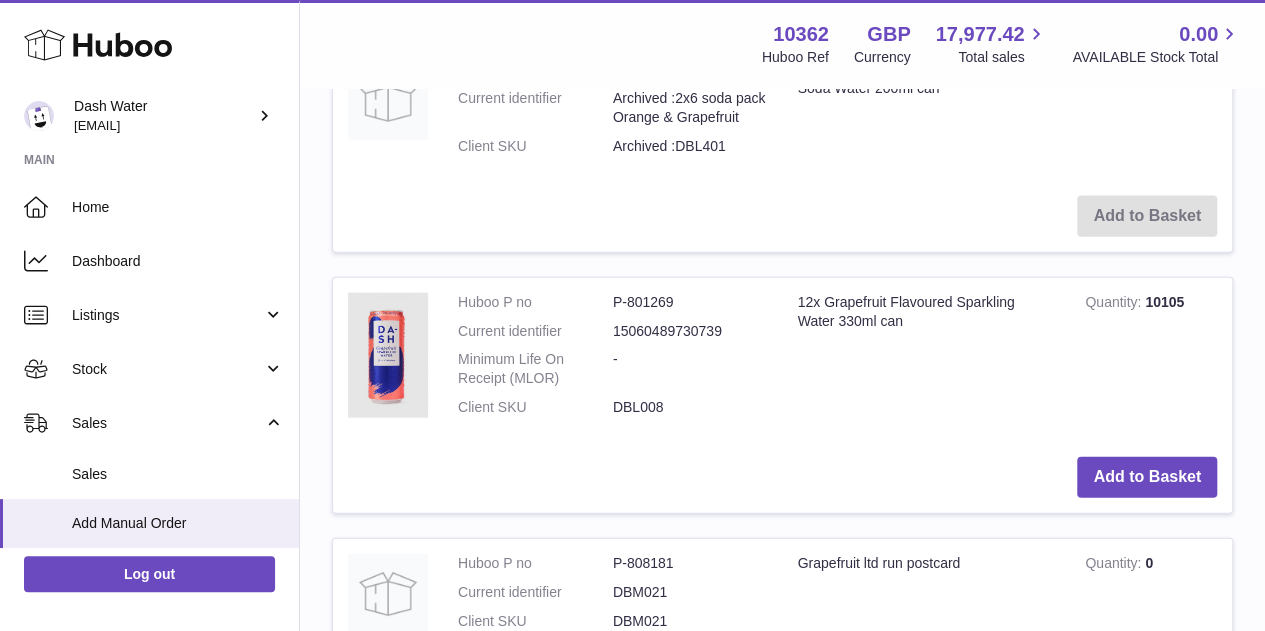 scroll, scrollTop: 2164, scrollLeft: 0, axis: vertical 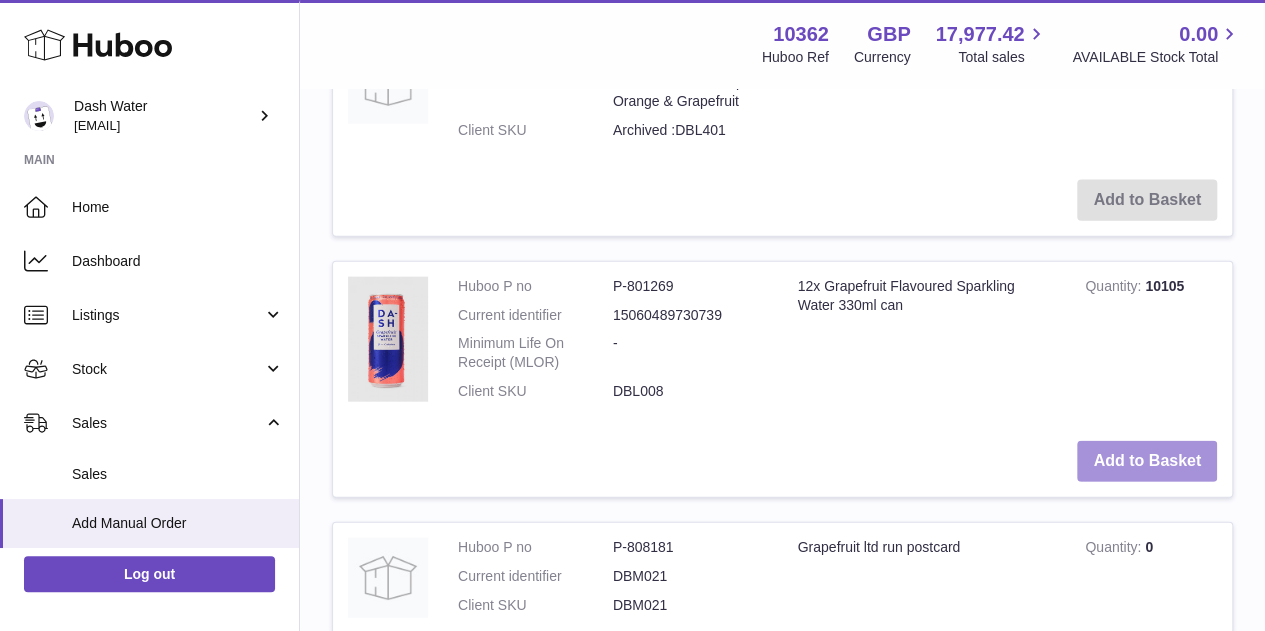 click on "Add to Basket" at bounding box center [1147, 461] 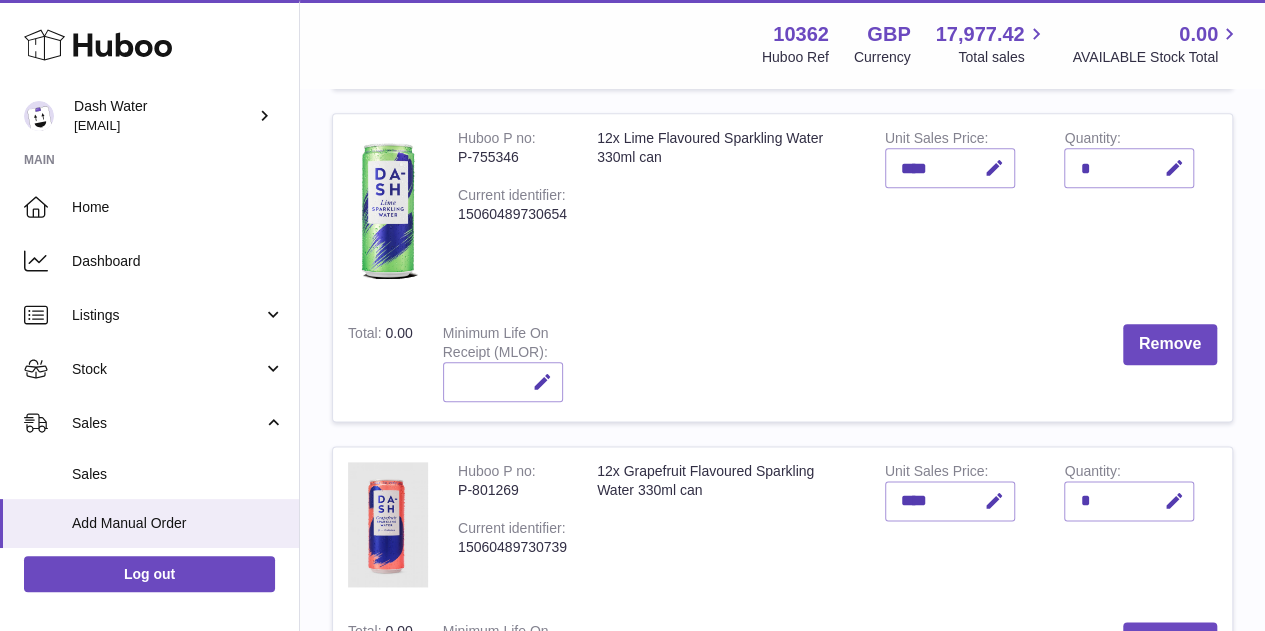scroll, scrollTop: 1161, scrollLeft: 0, axis: vertical 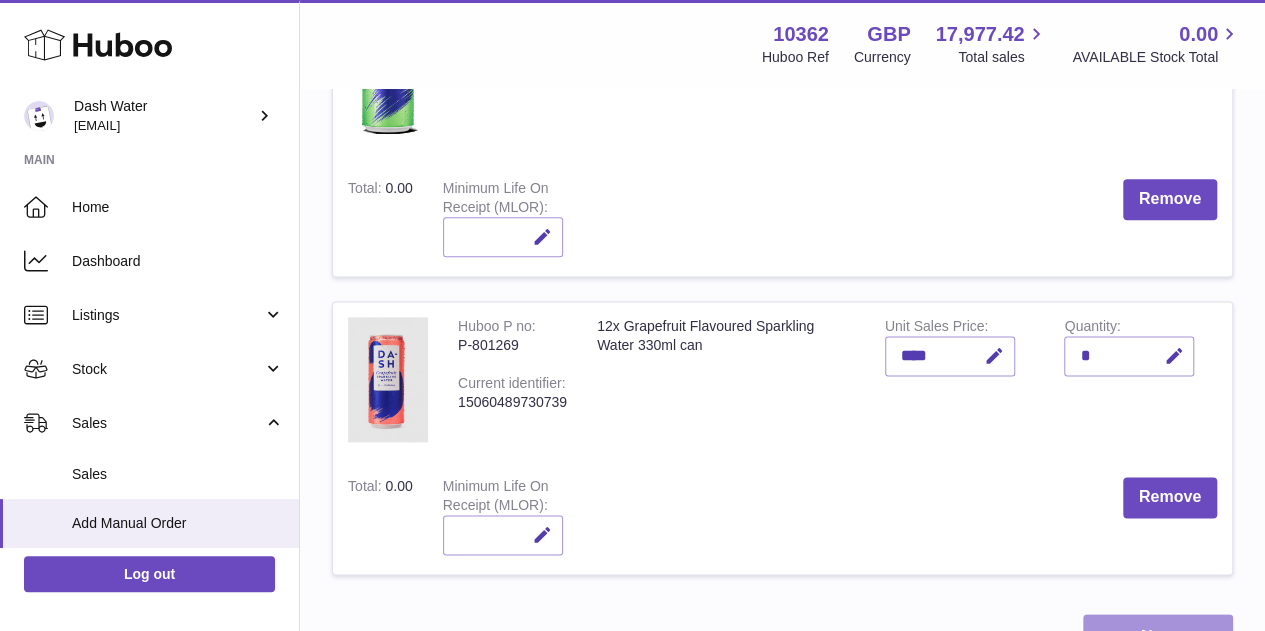 click on "Next" at bounding box center [1158, 637] 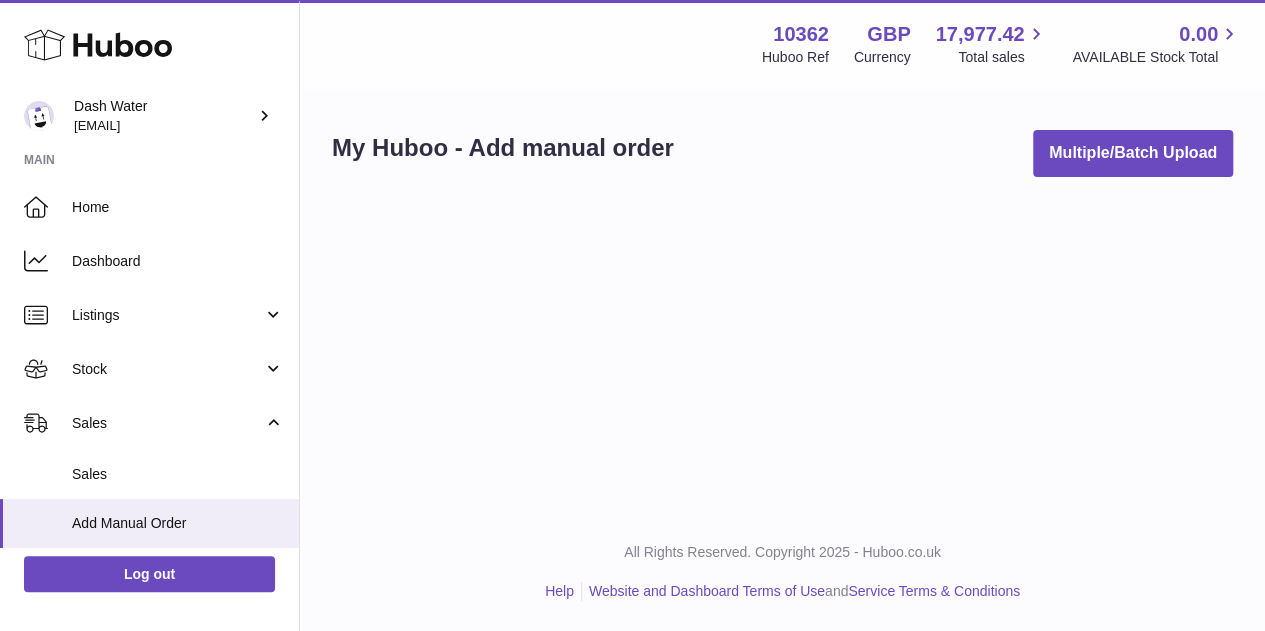 scroll, scrollTop: 0, scrollLeft: 0, axis: both 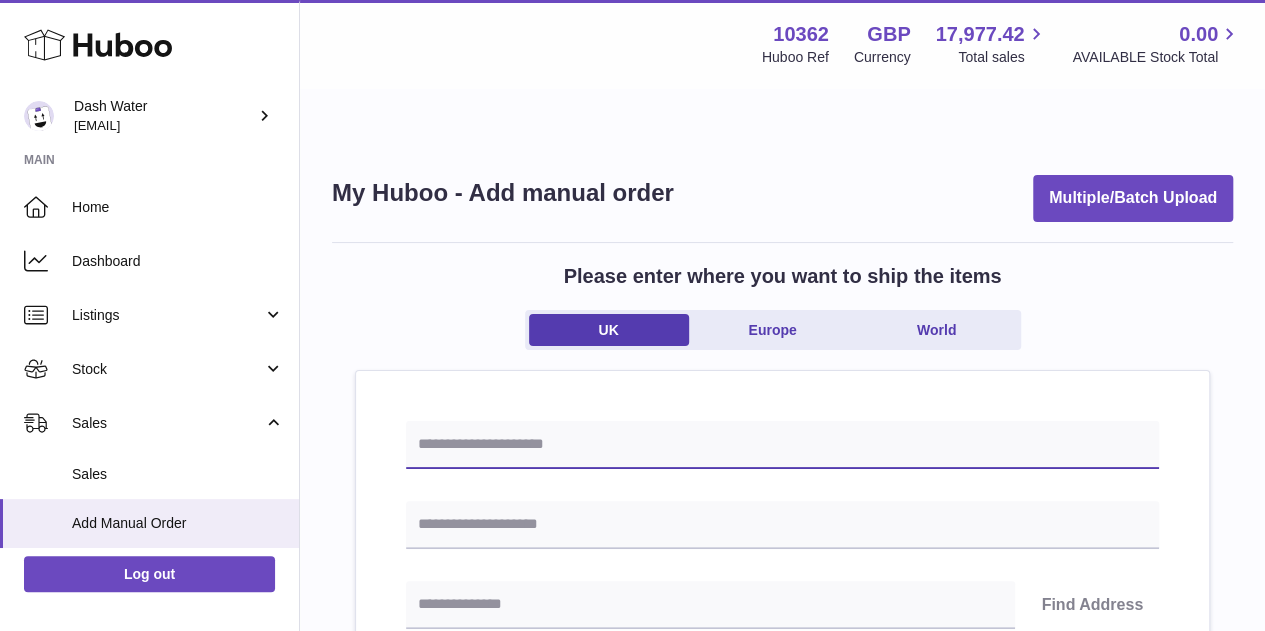 drag, startPoint x: 484, startPoint y: 423, endPoint x: 499, endPoint y: 399, distance: 28.301943 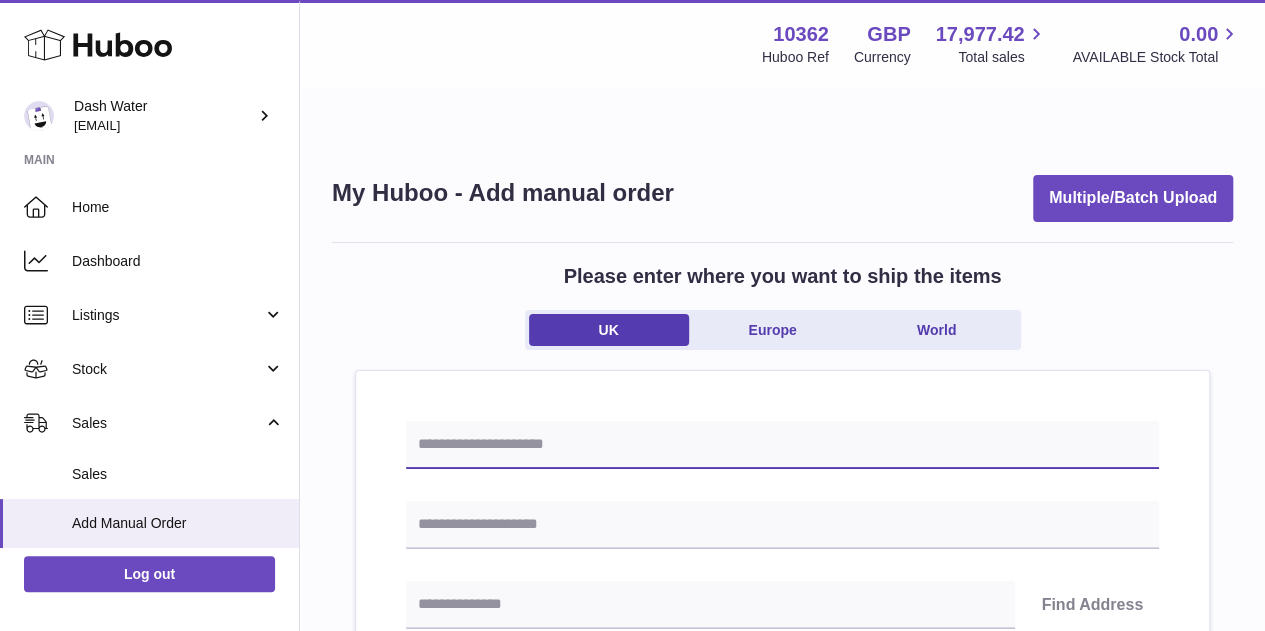 click at bounding box center (782, 445) 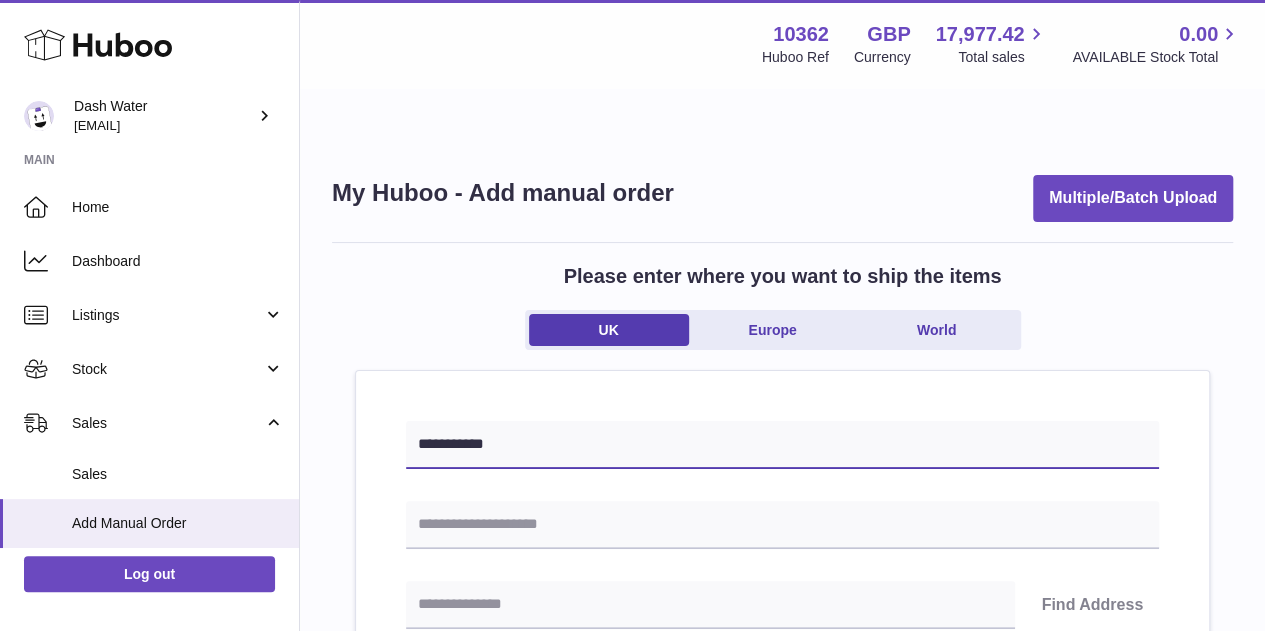 click on "**********" at bounding box center (782, 445) 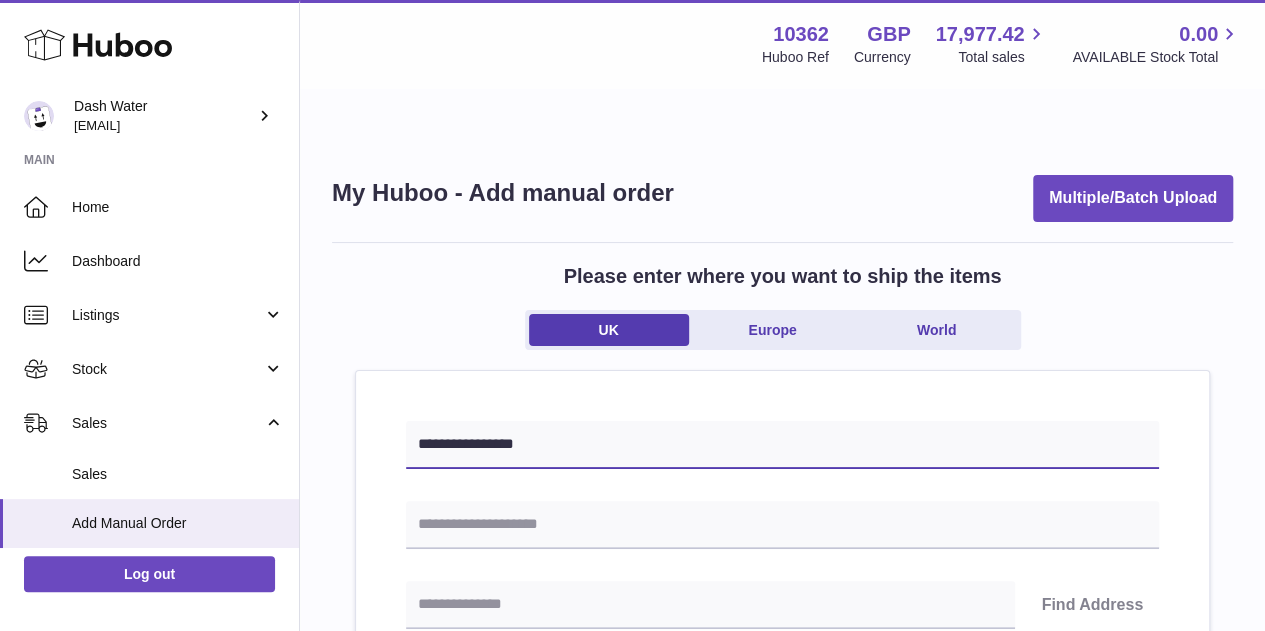 drag, startPoint x: 542, startPoint y: 394, endPoint x: 556, endPoint y: 373, distance: 25.23886 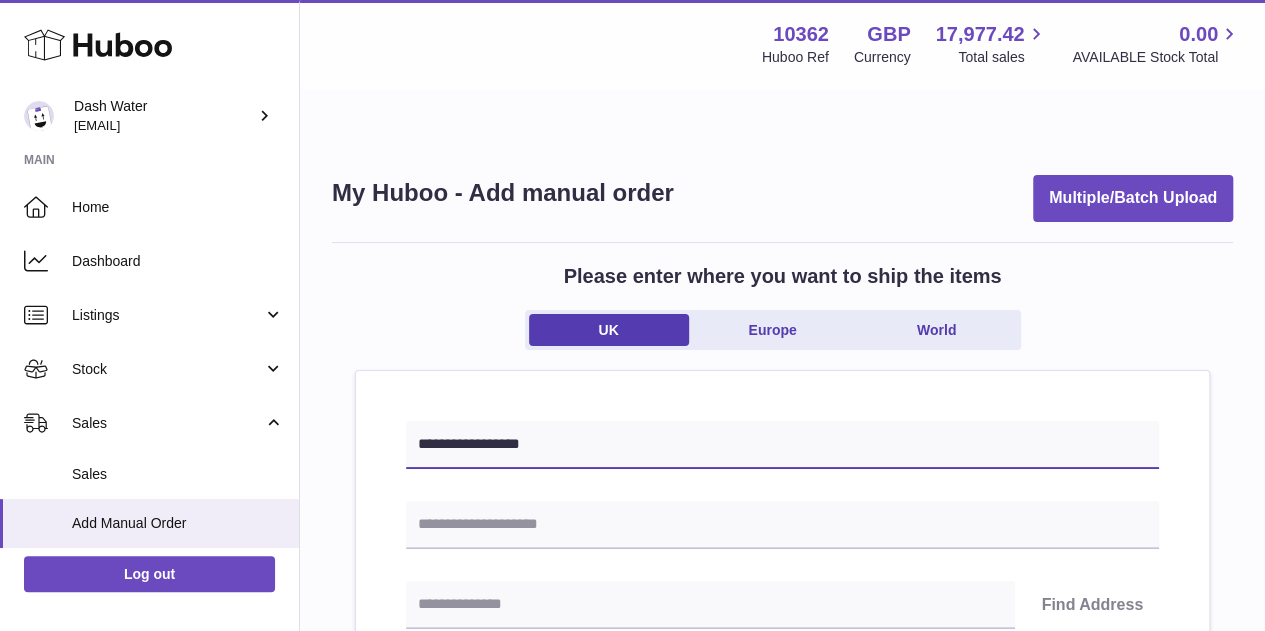 type on "**********" 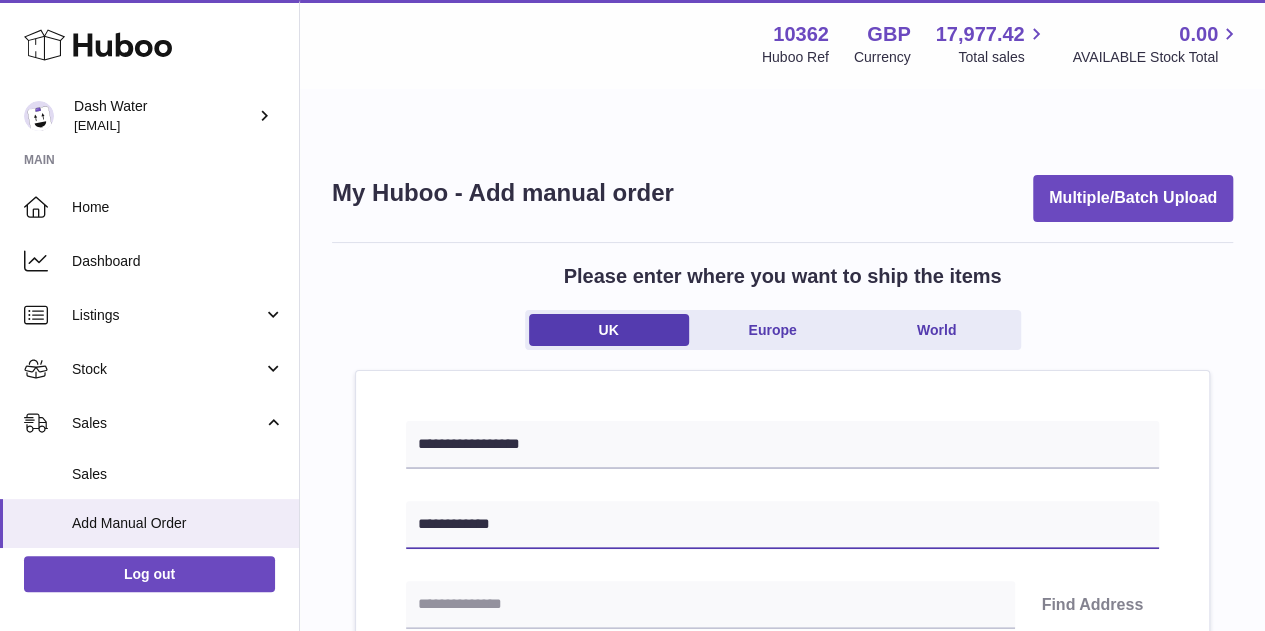 type on "**********" 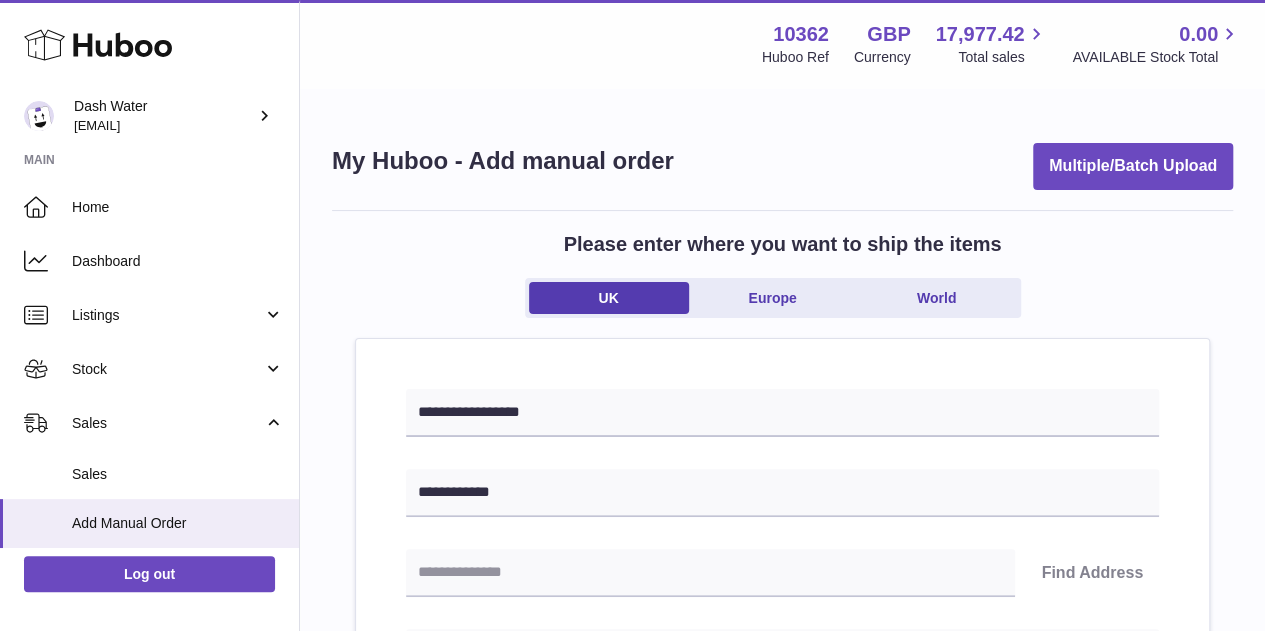 scroll, scrollTop: 332, scrollLeft: 0, axis: vertical 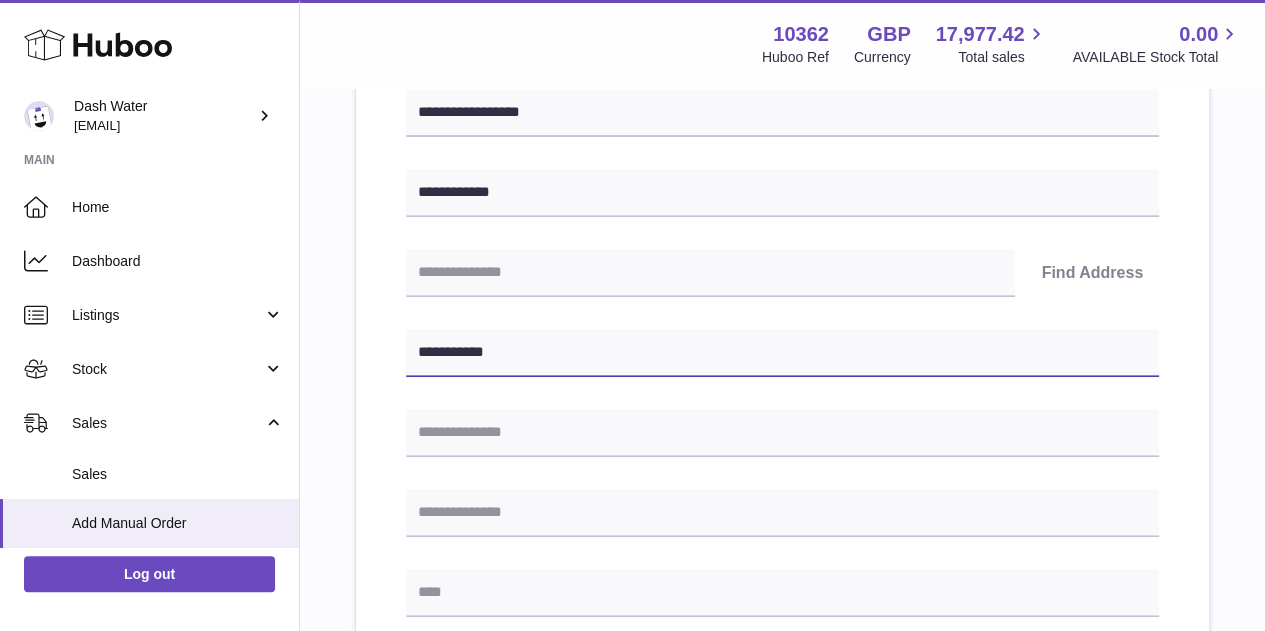 type on "**********" 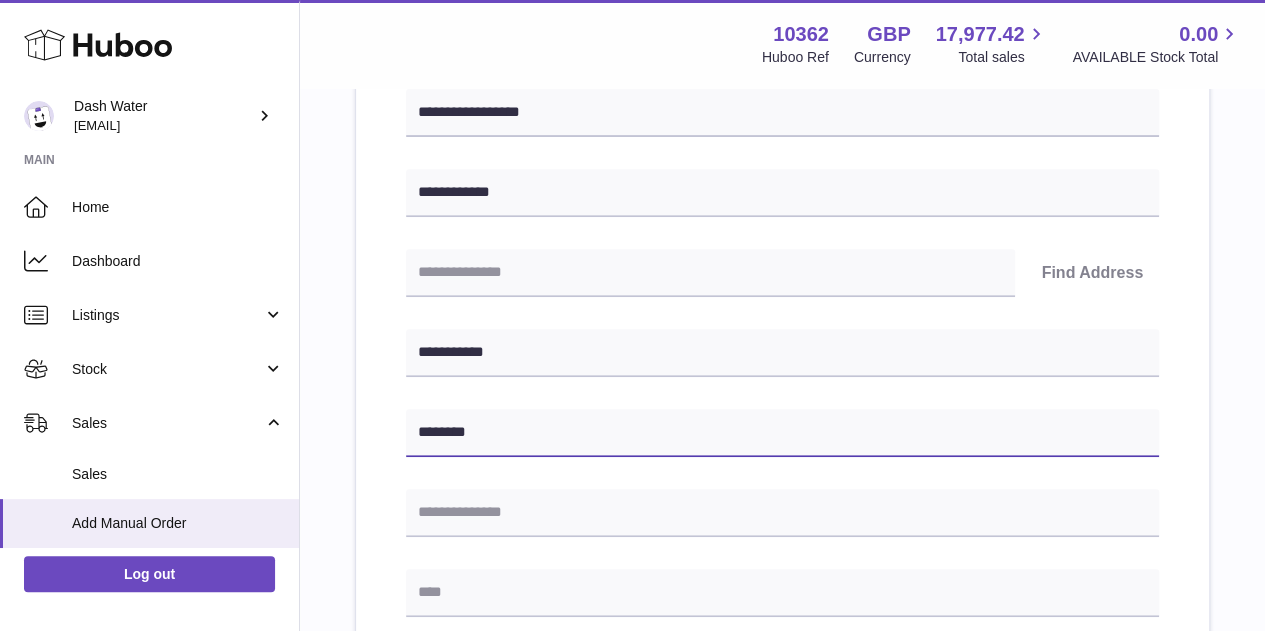 type on "********" 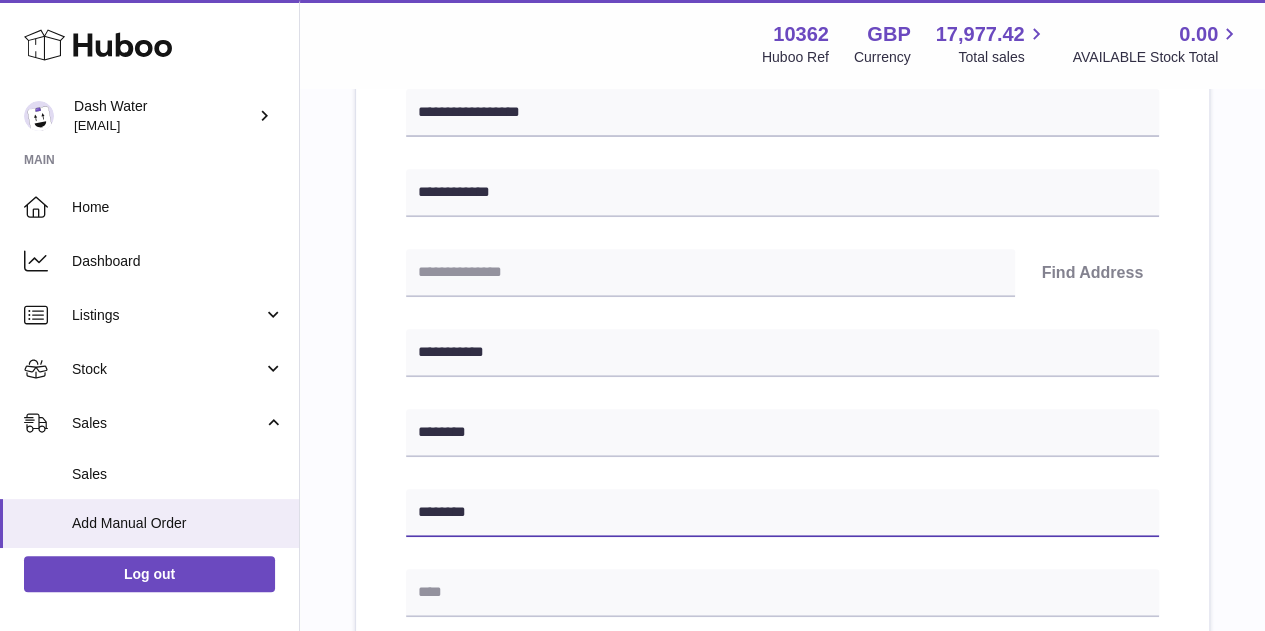 type on "********" 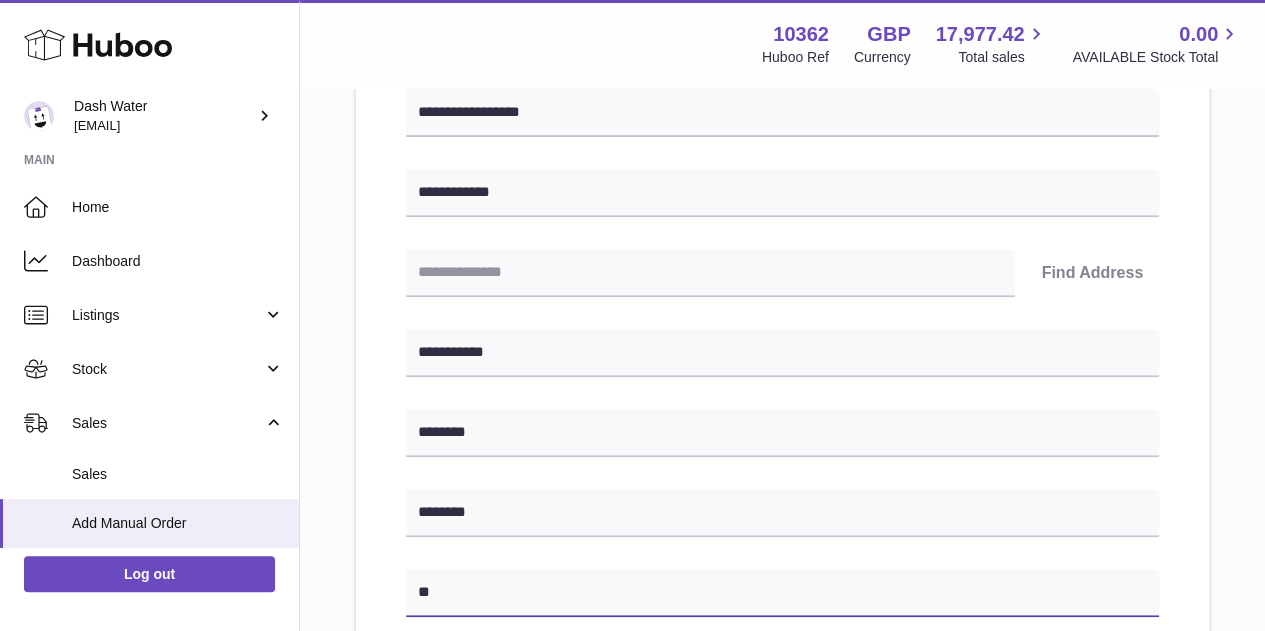 type on "**" 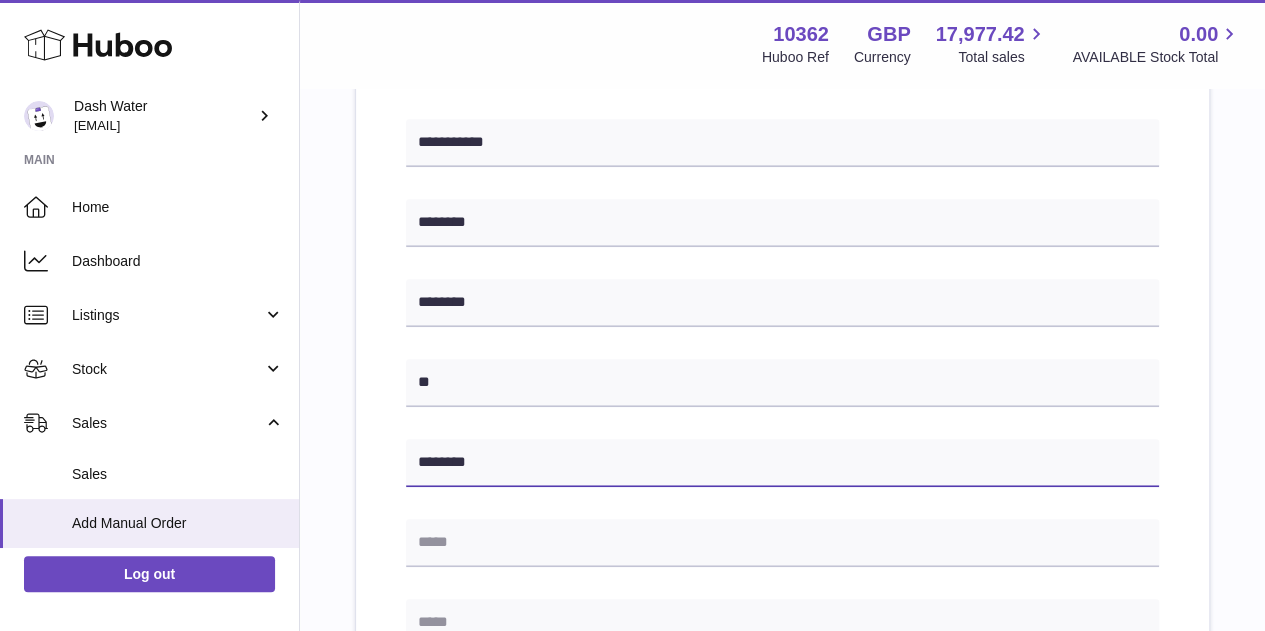 scroll, scrollTop: 652, scrollLeft: 0, axis: vertical 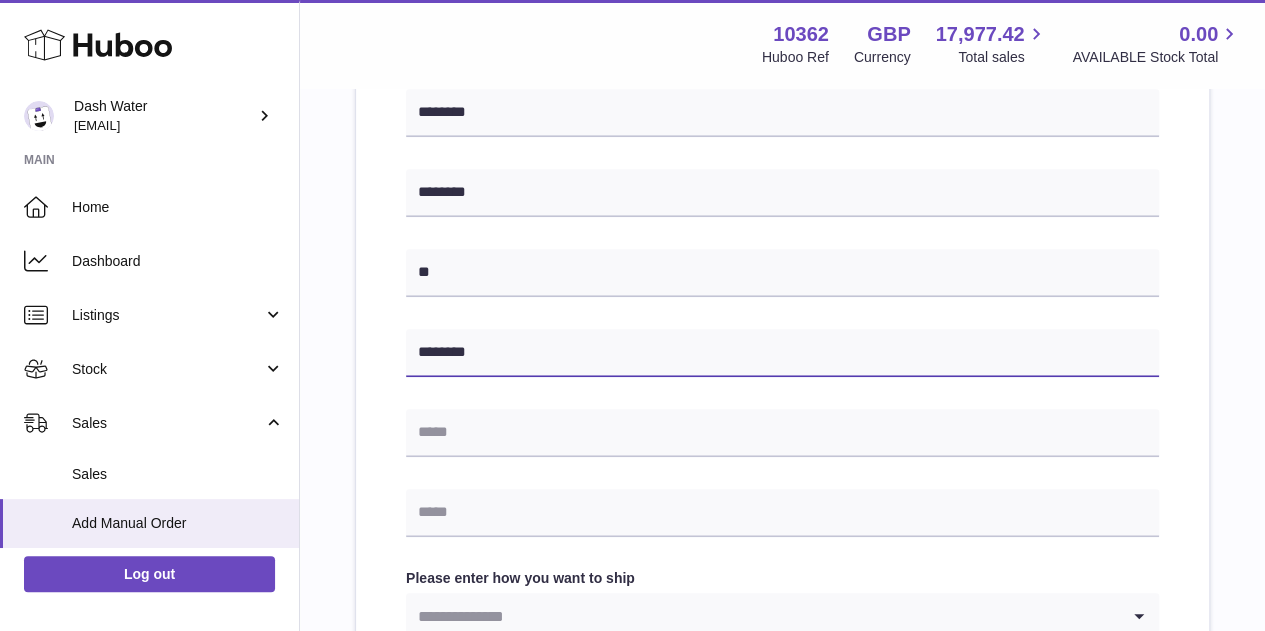 type on "********" 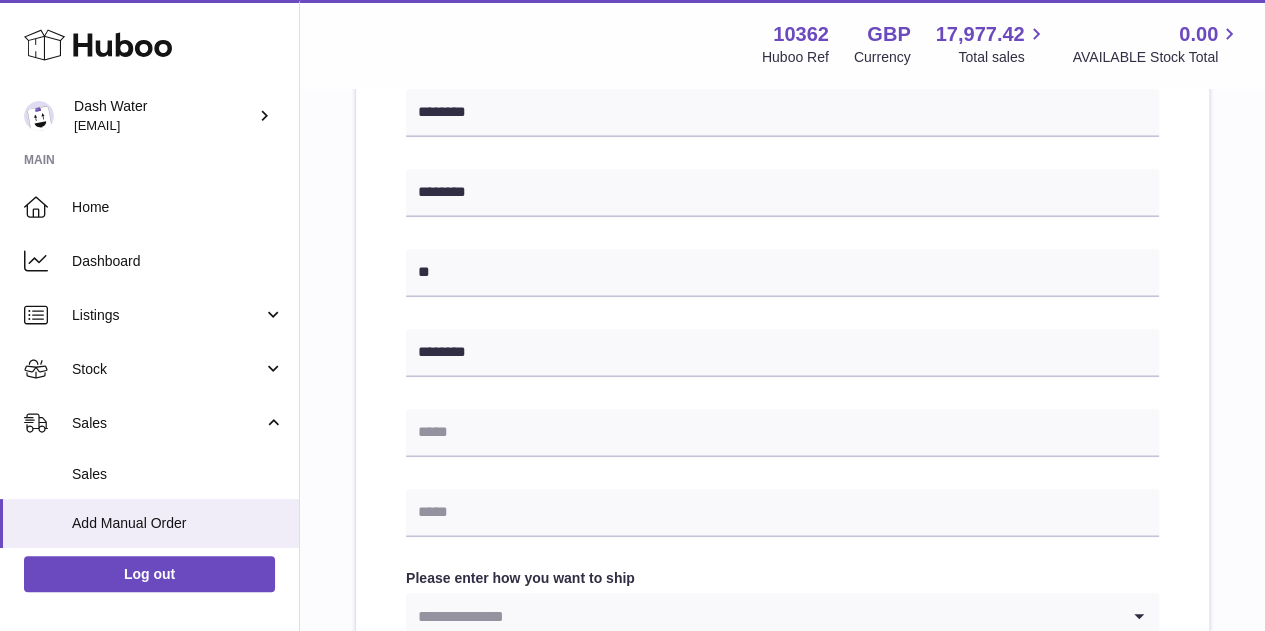 click at bounding box center (762, 616) 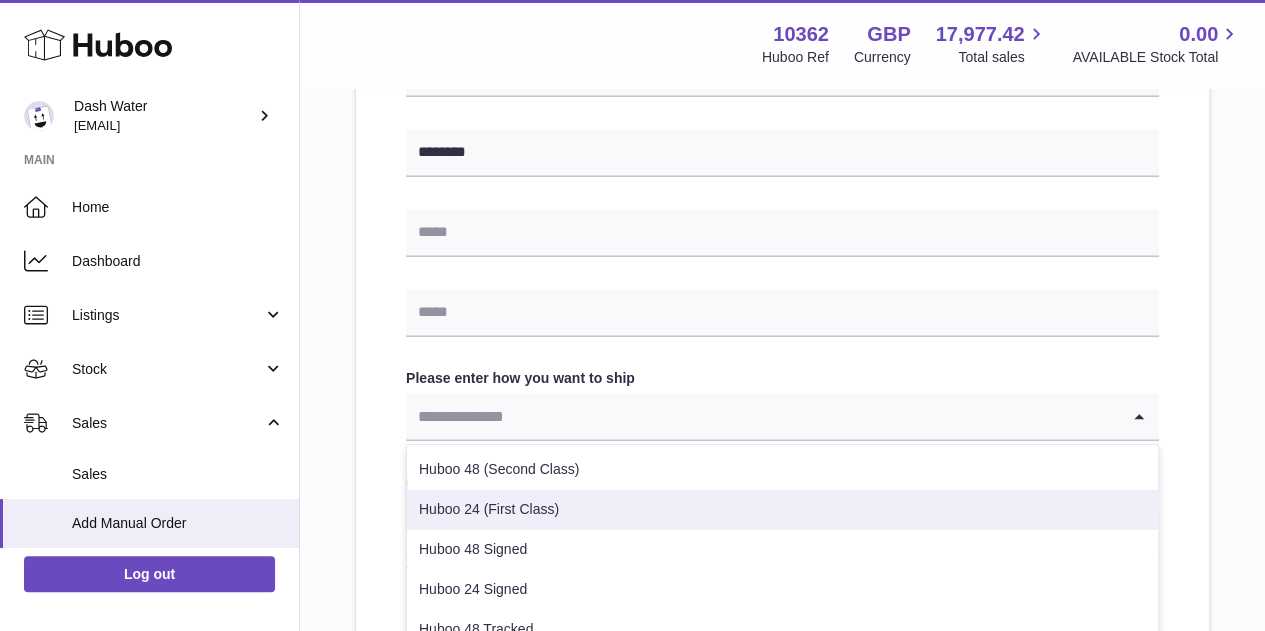 click on "Huboo 24 (First Class)" at bounding box center (782, 510) 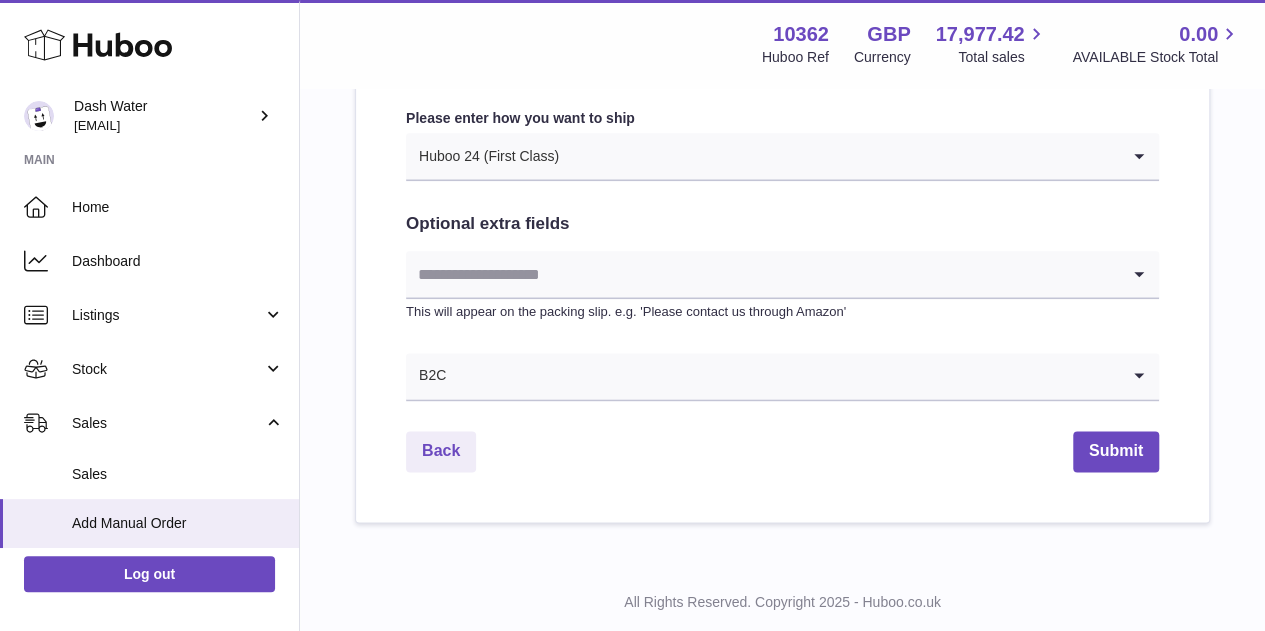 scroll, scrollTop: 1115, scrollLeft: 0, axis: vertical 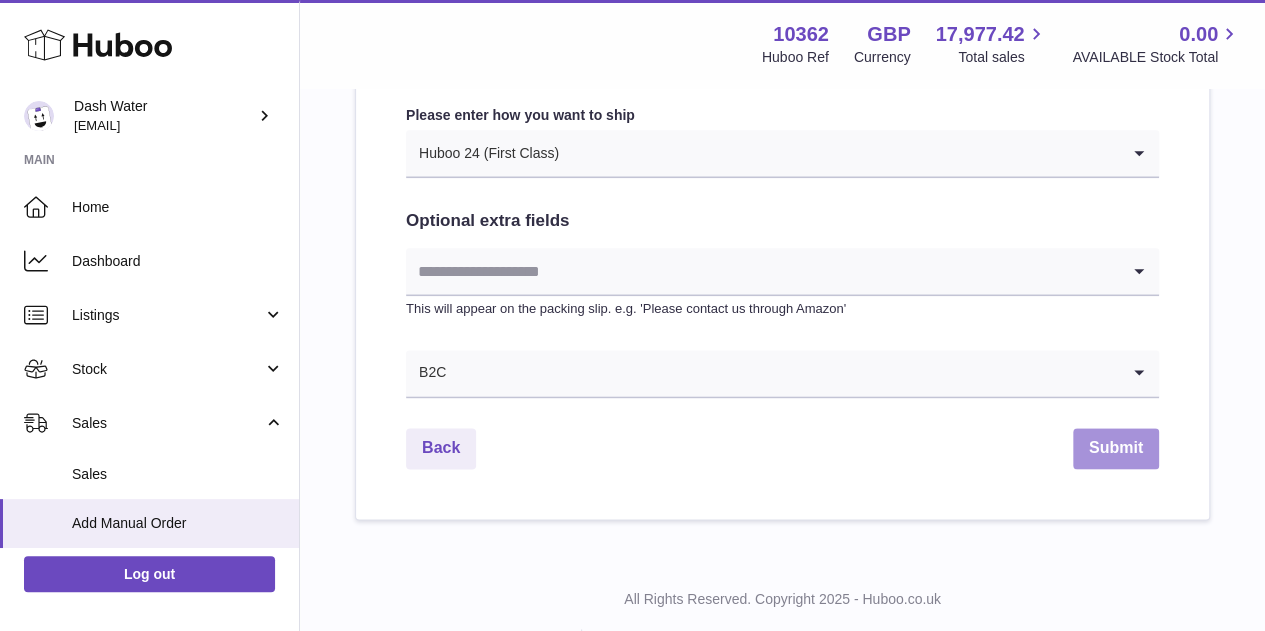 click on "Submit" at bounding box center [1116, 448] 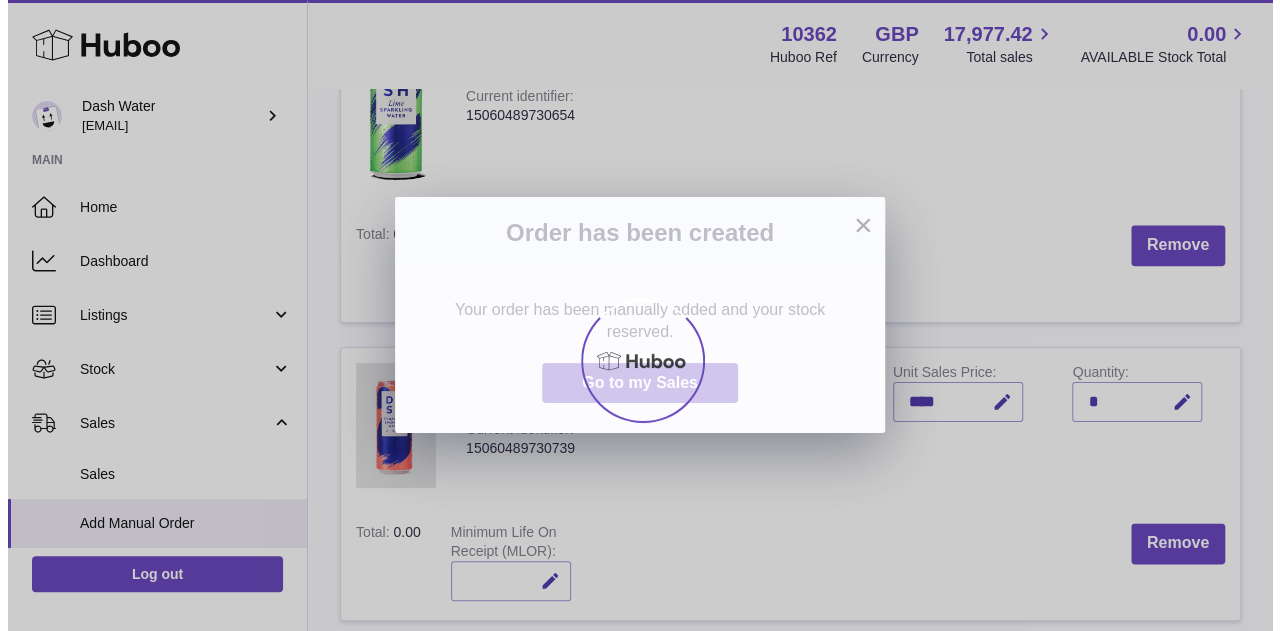 scroll, scrollTop: 0, scrollLeft: 0, axis: both 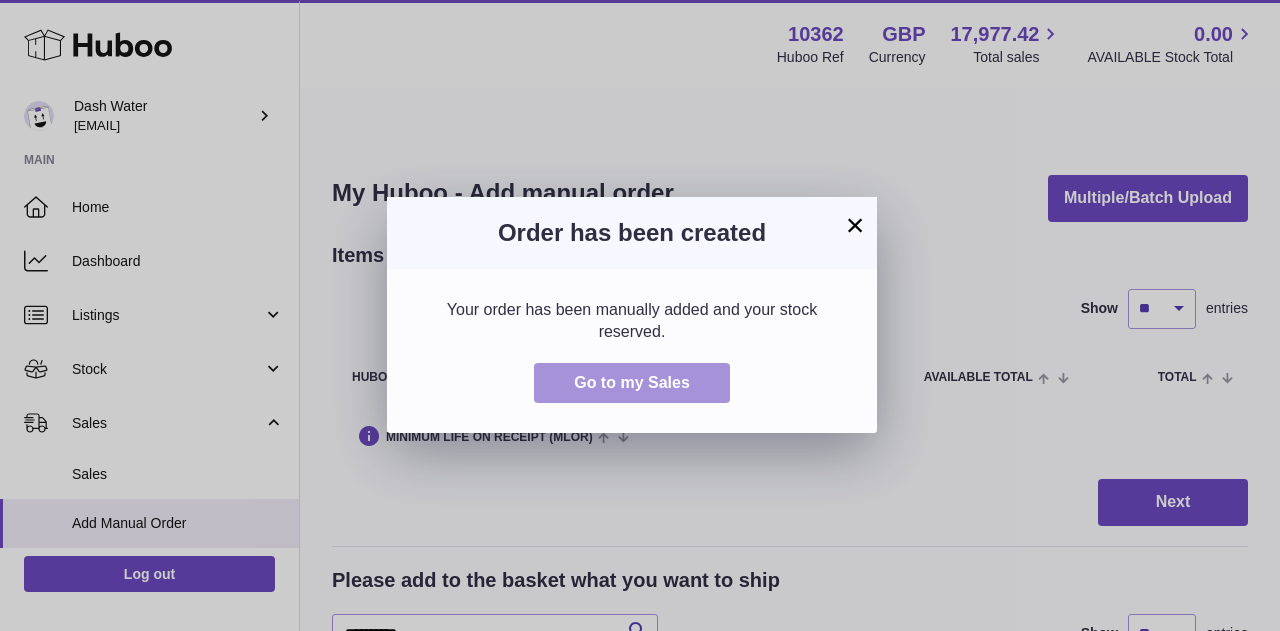 click on "Go to my Sales" at bounding box center (632, 382) 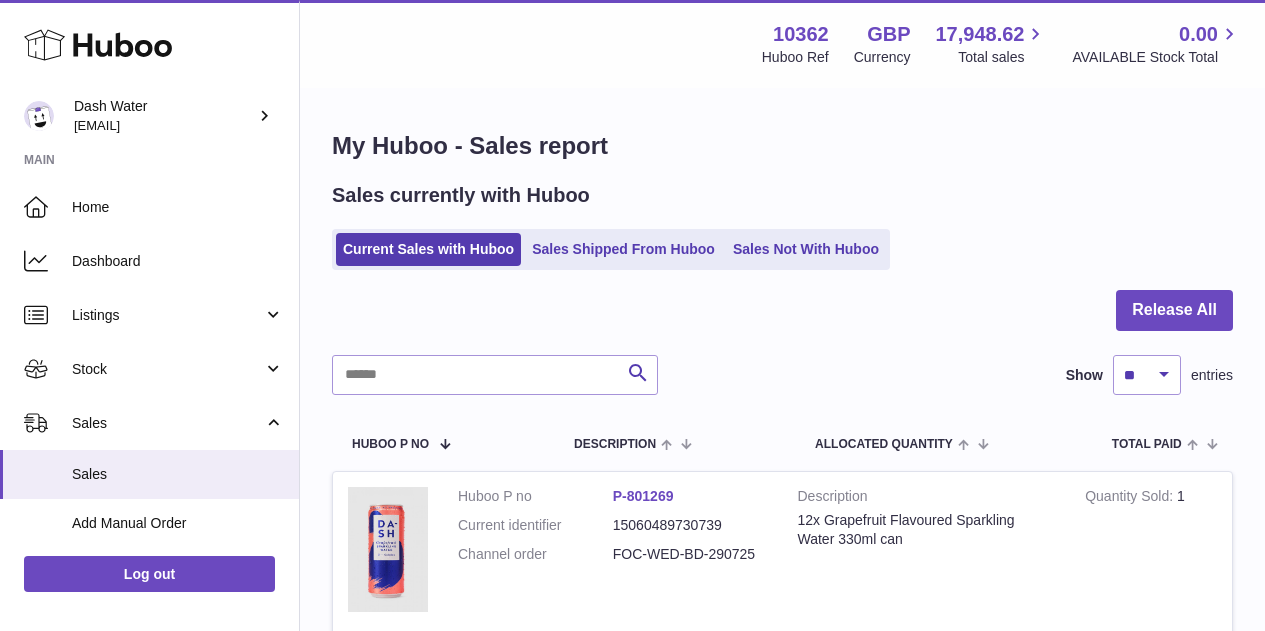 scroll, scrollTop: 0, scrollLeft: 0, axis: both 